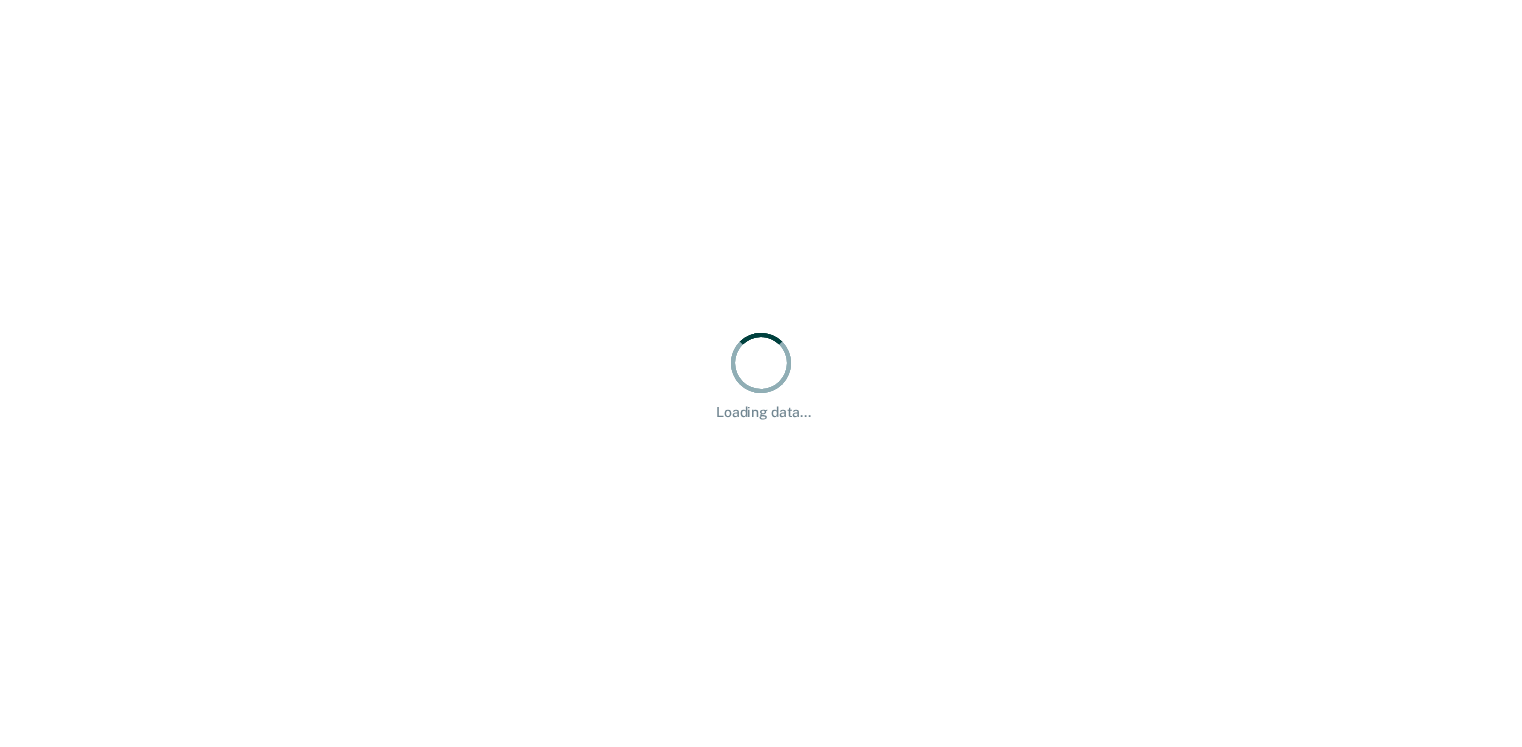 scroll, scrollTop: 0, scrollLeft: 0, axis: both 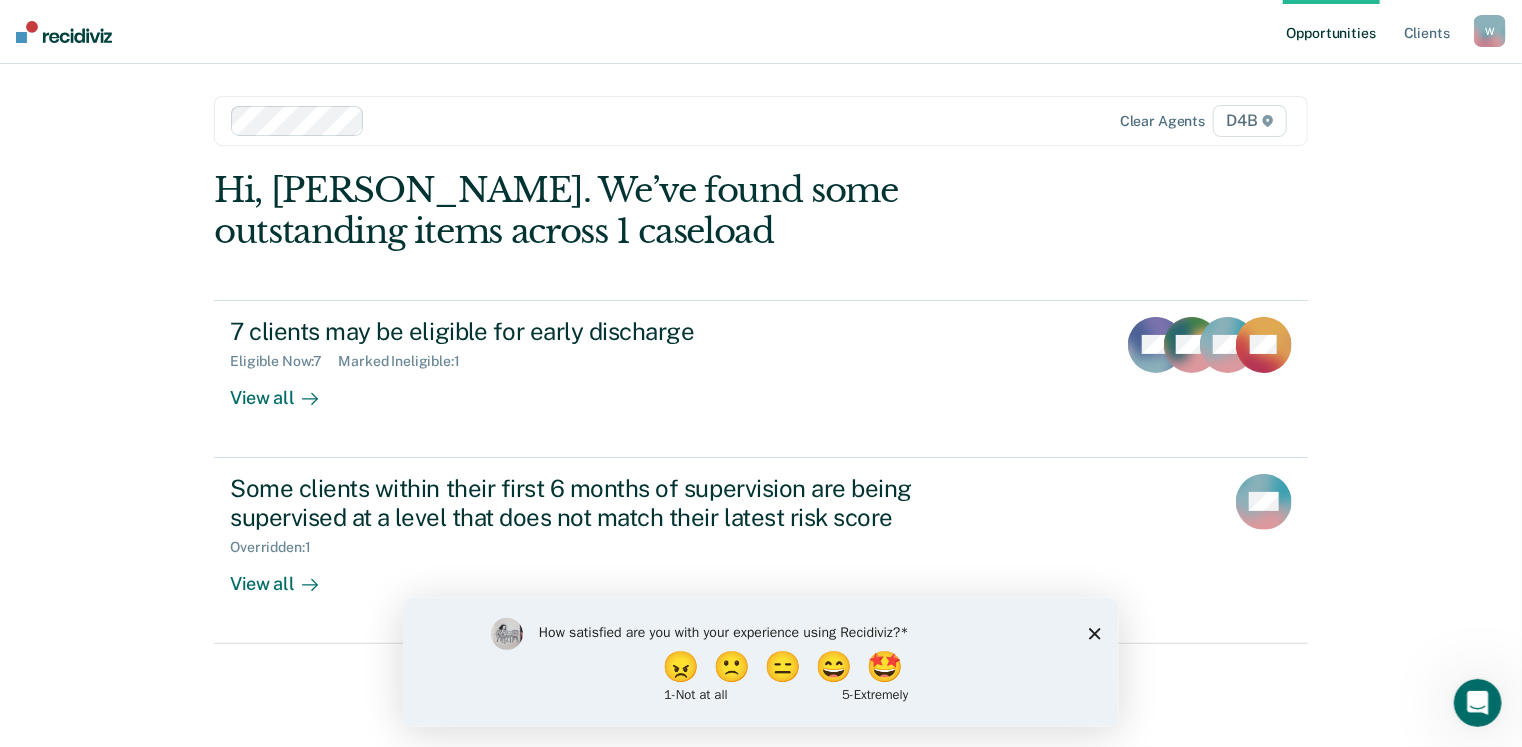 click 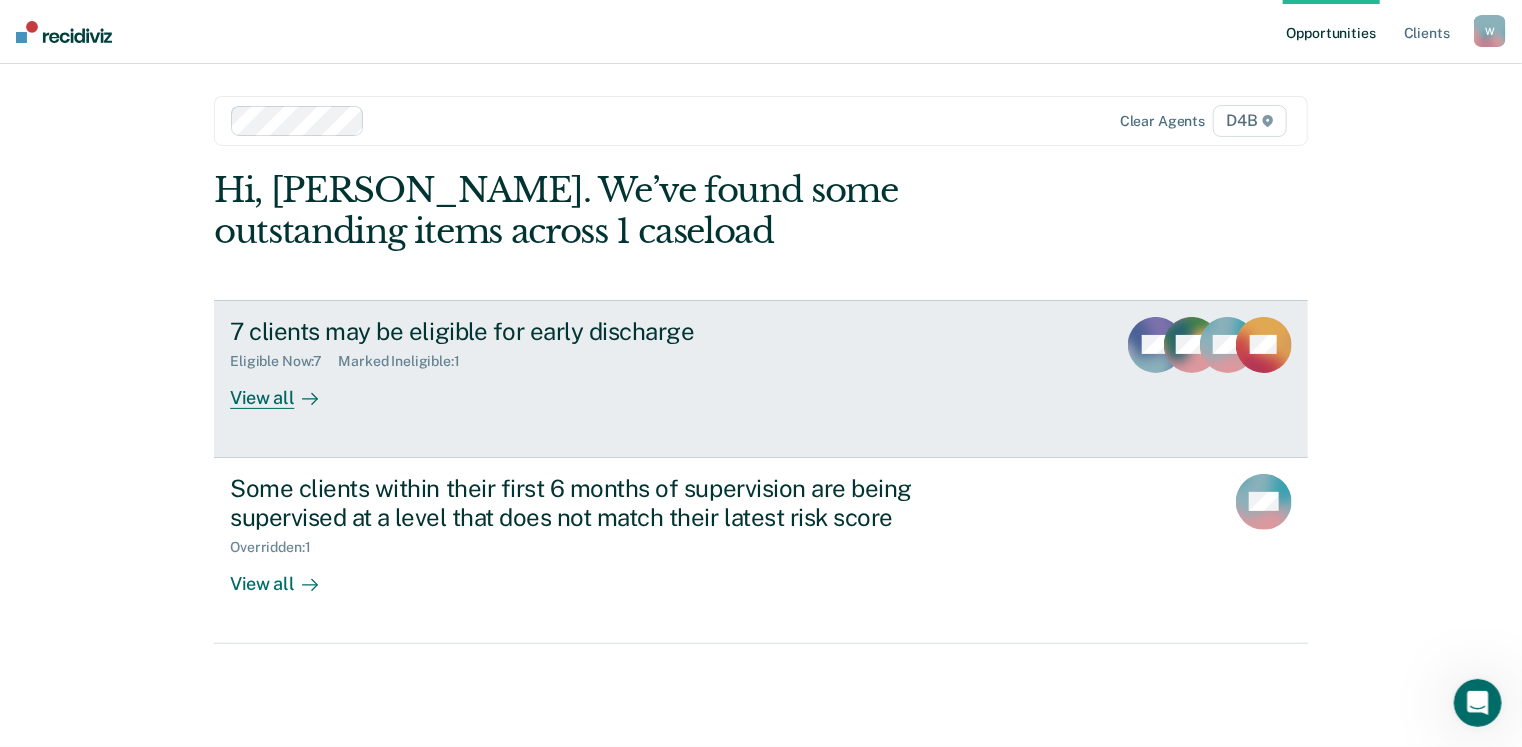 click on "View all" at bounding box center [286, 389] 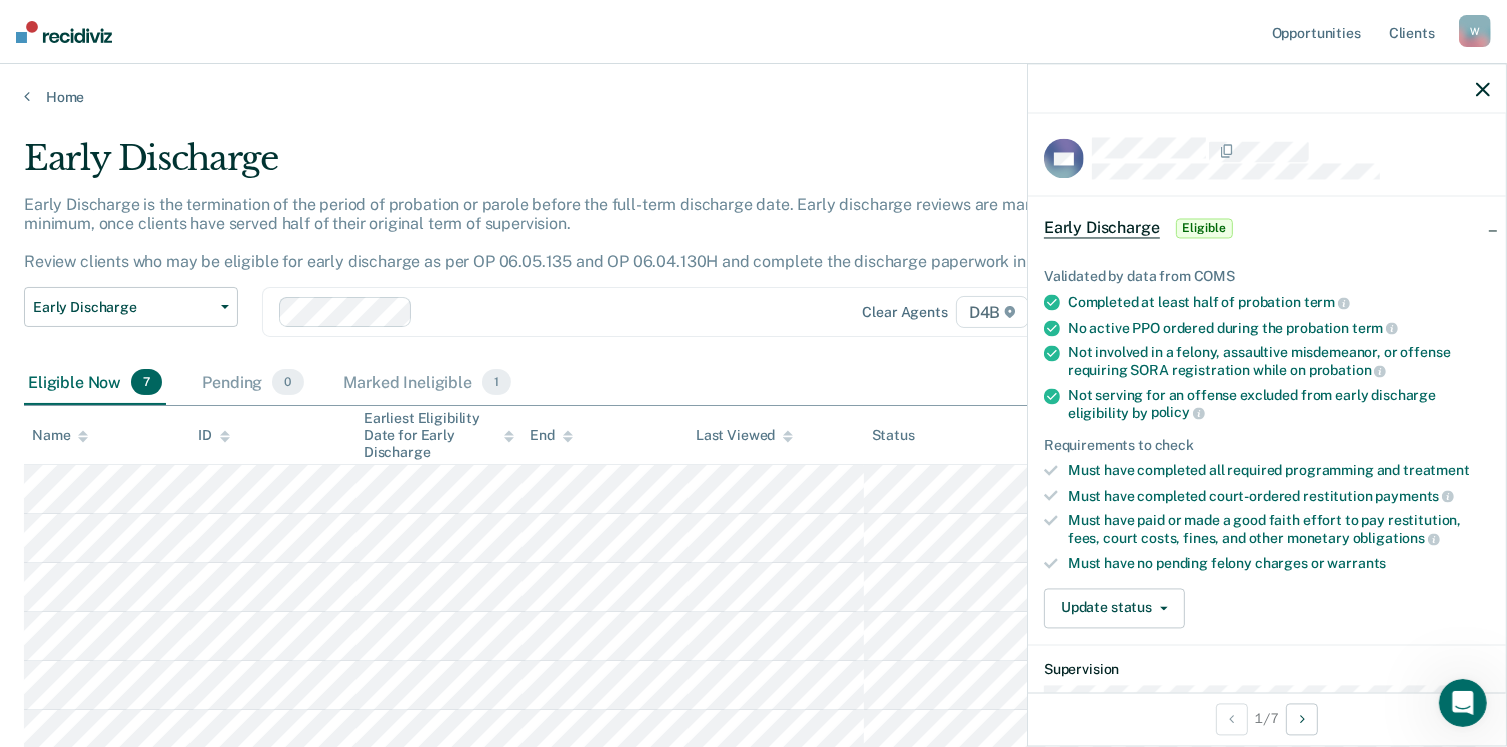 scroll, scrollTop: 100, scrollLeft: 0, axis: vertical 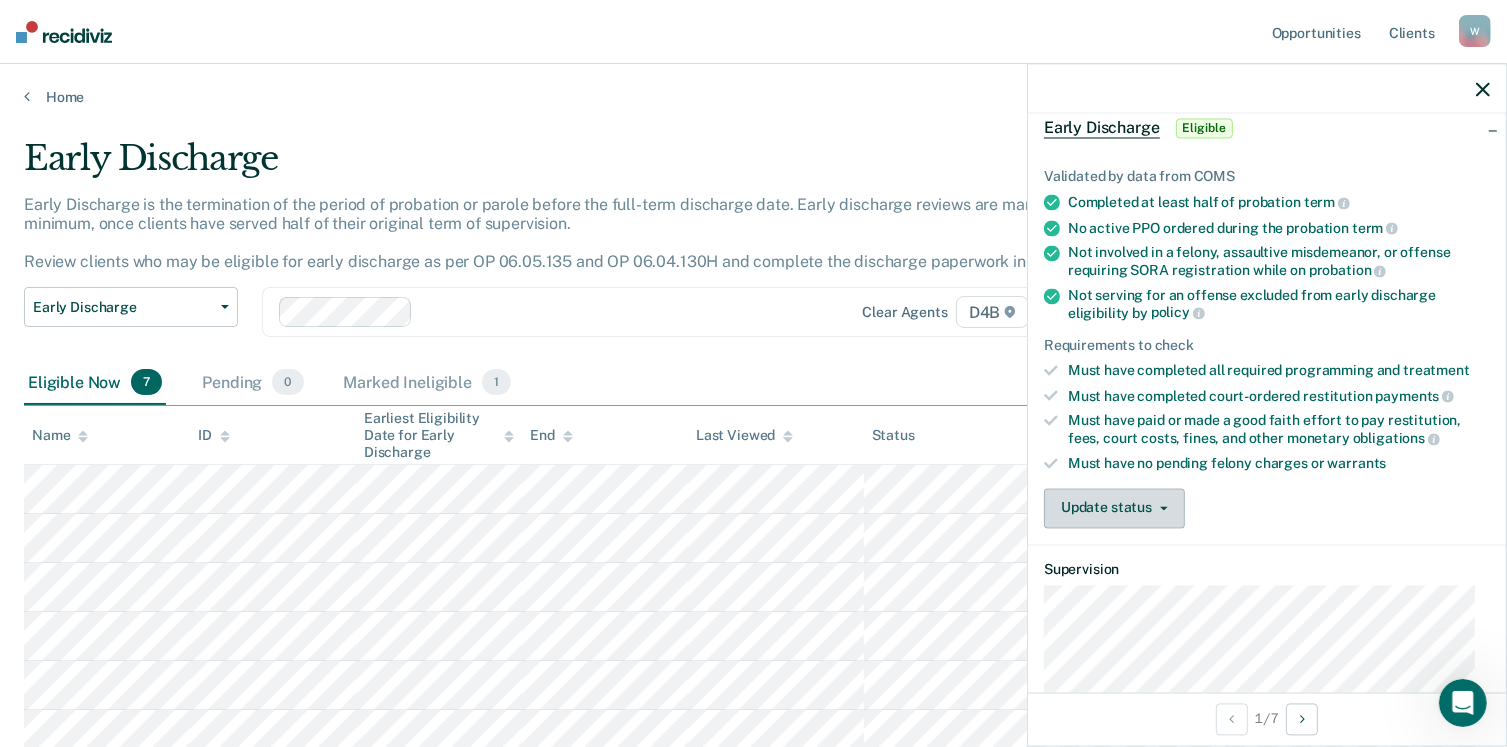 click on "Update status" at bounding box center (1114, 508) 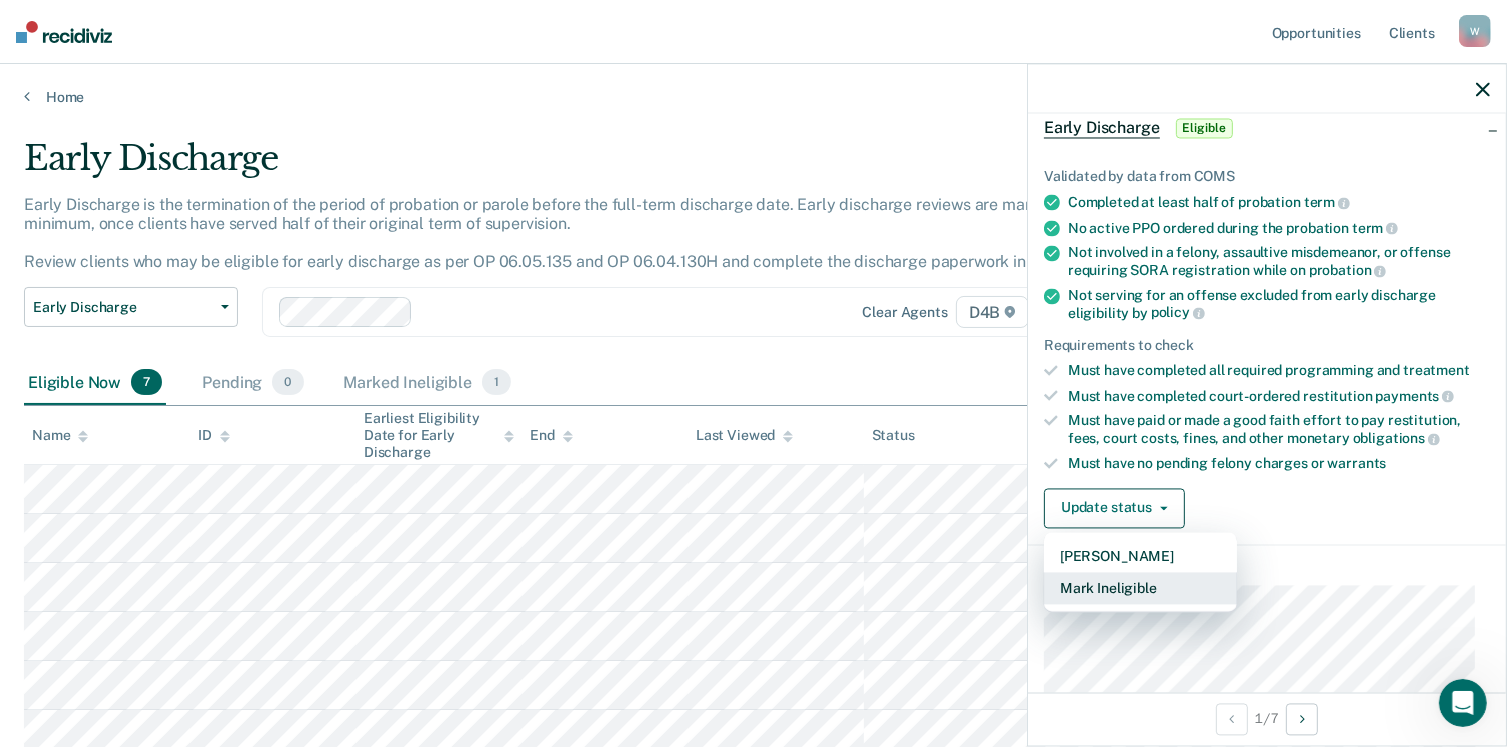 click on "Mark Ineligible" at bounding box center (1140, 588) 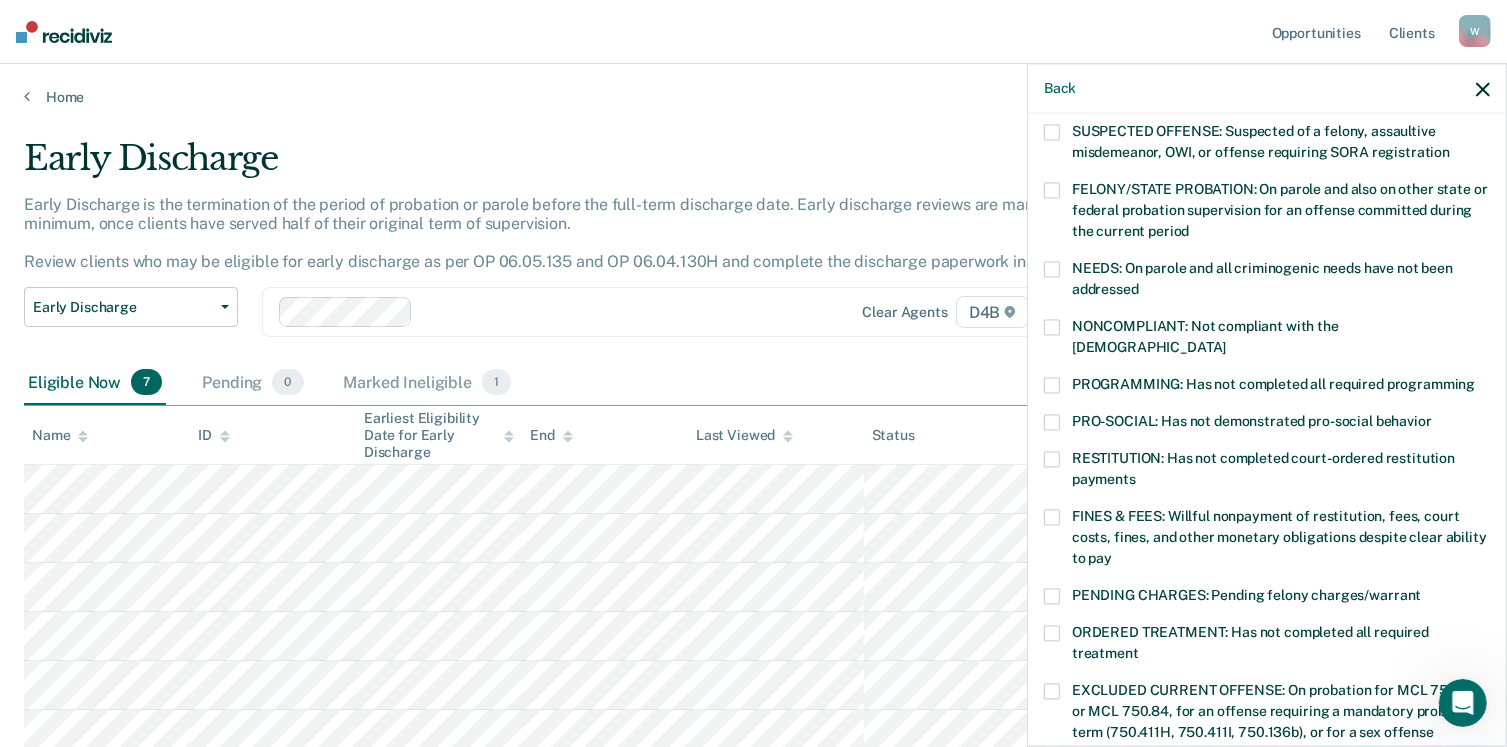 scroll, scrollTop: 500, scrollLeft: 0, axis: vertical 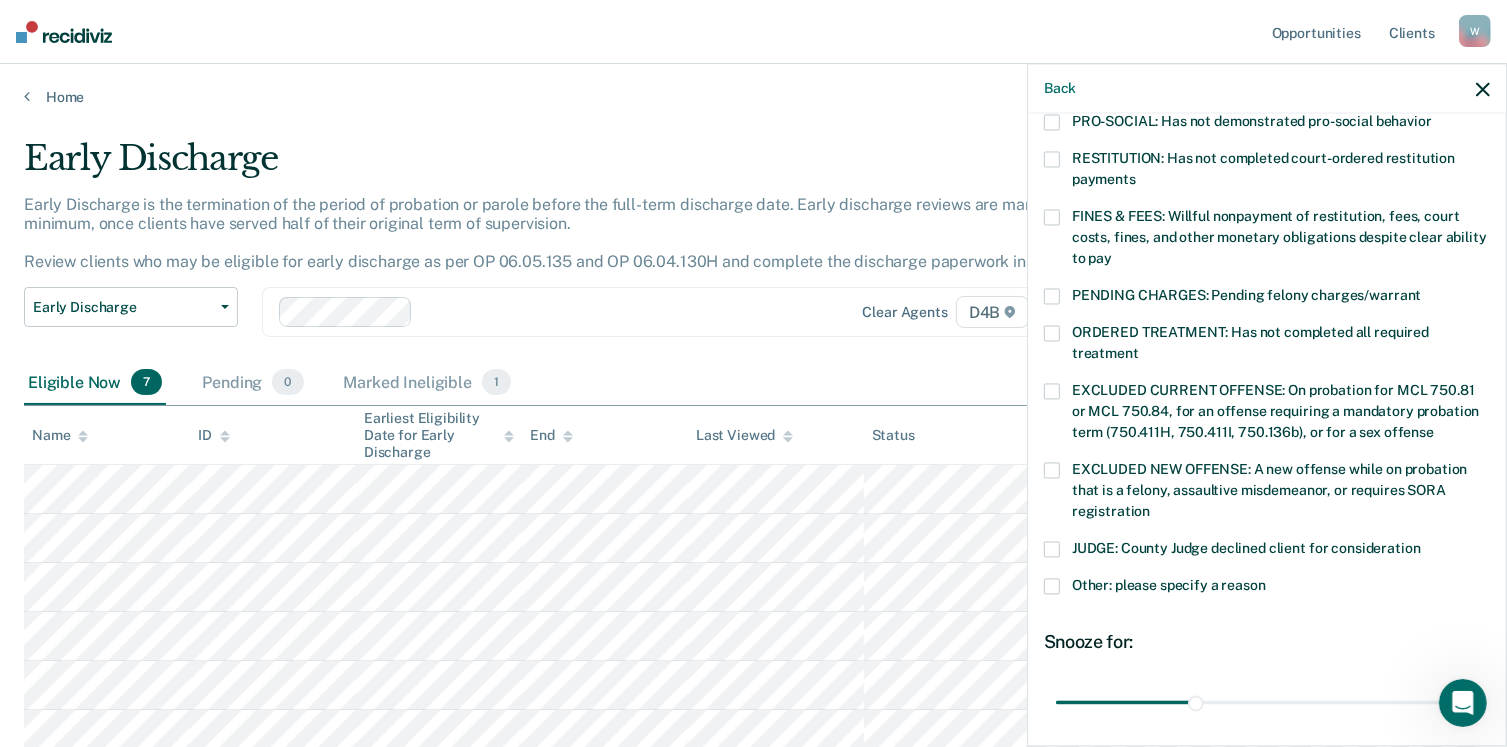 click at bounding box center (1052, 586) 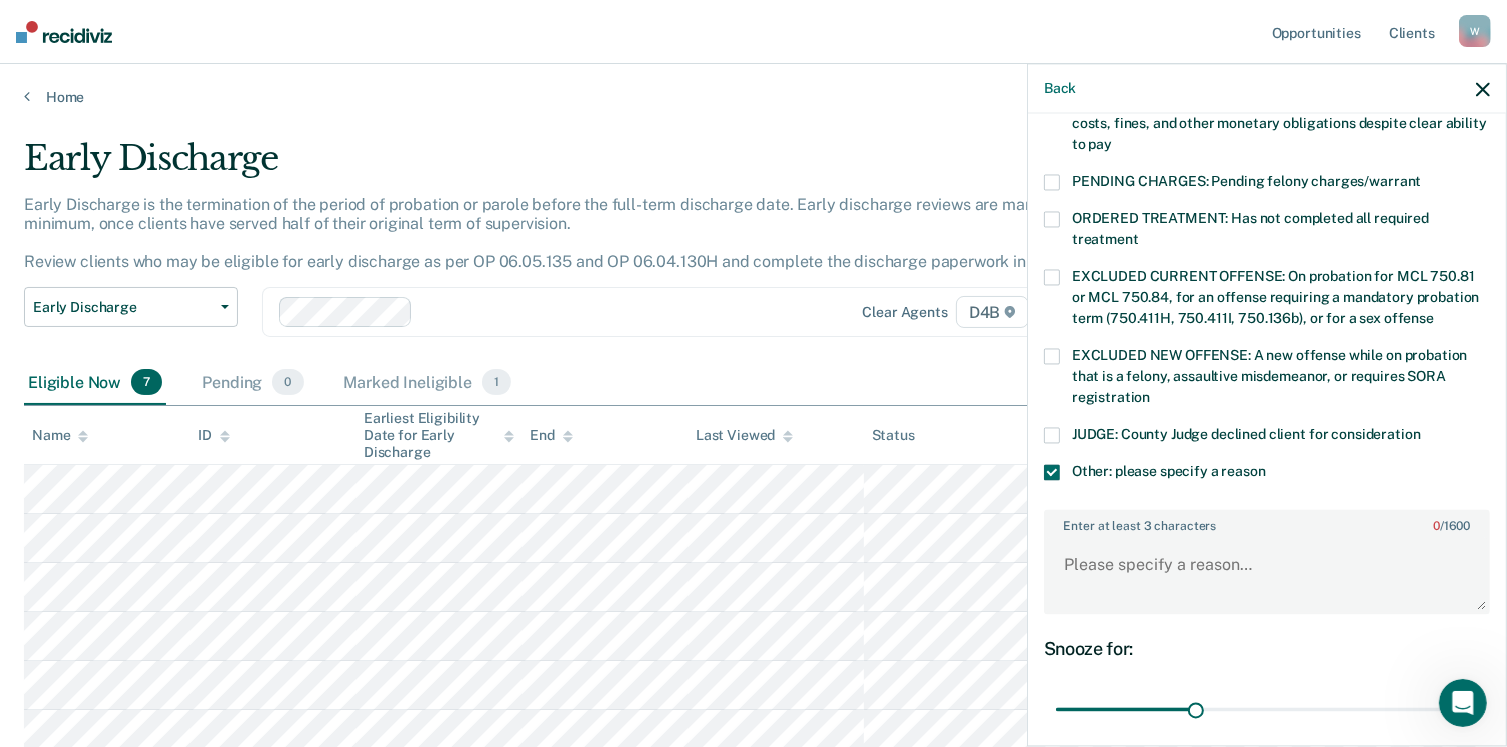 scroll, scrollTop: 700, scrollLeft: 0, axis: vertical 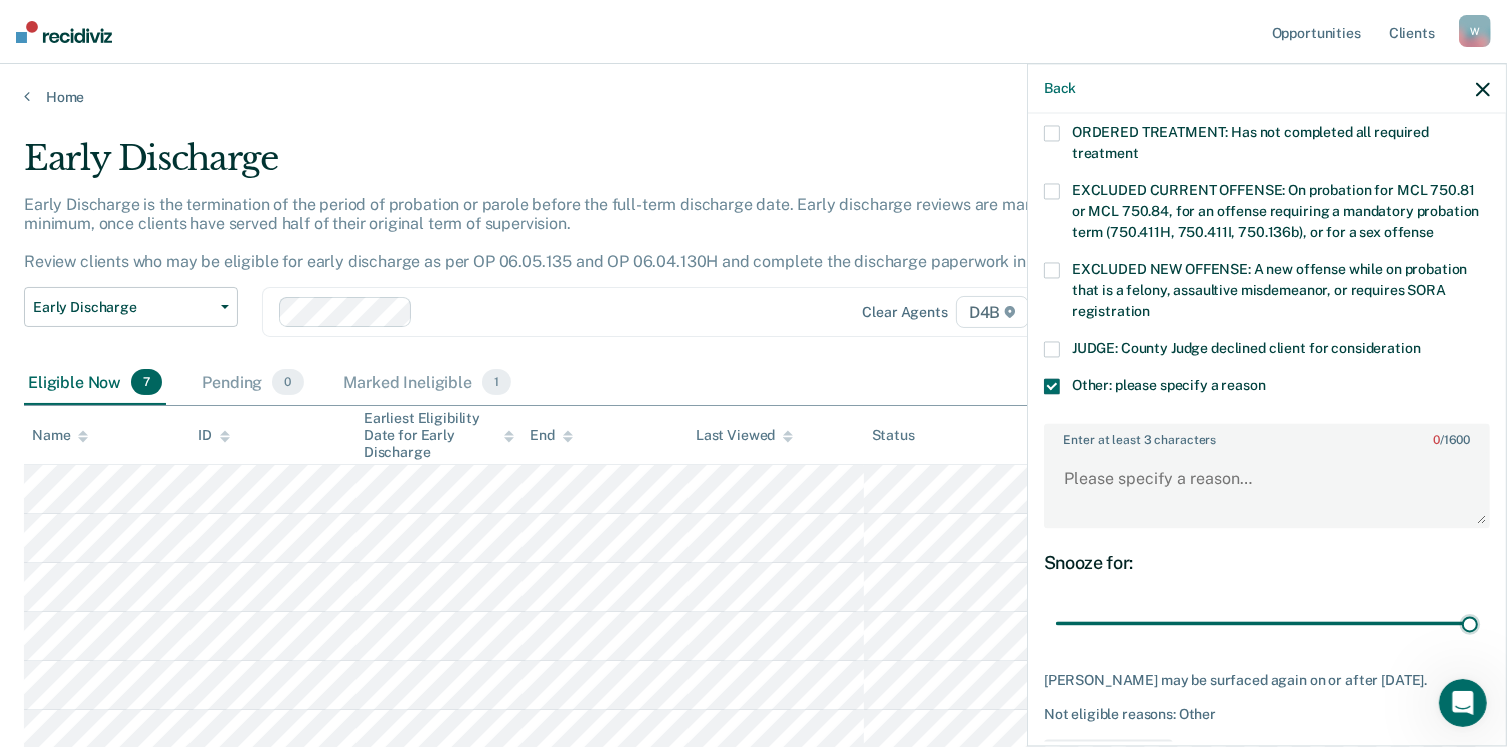 drag, startPoint x: 1194, startPoint y: 602, endPoint x: 1496, endPoint y: 609, distance: 302.08112 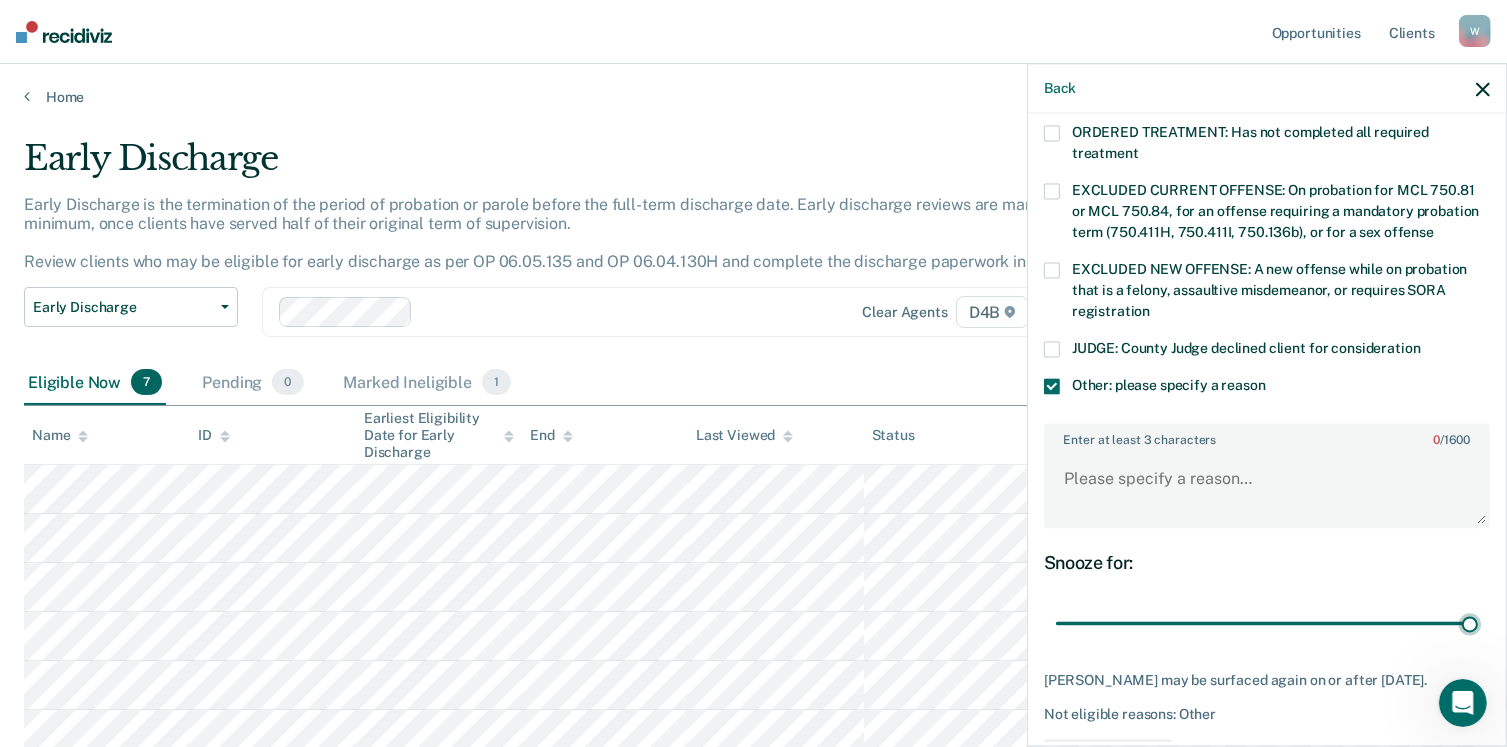 type on "90" 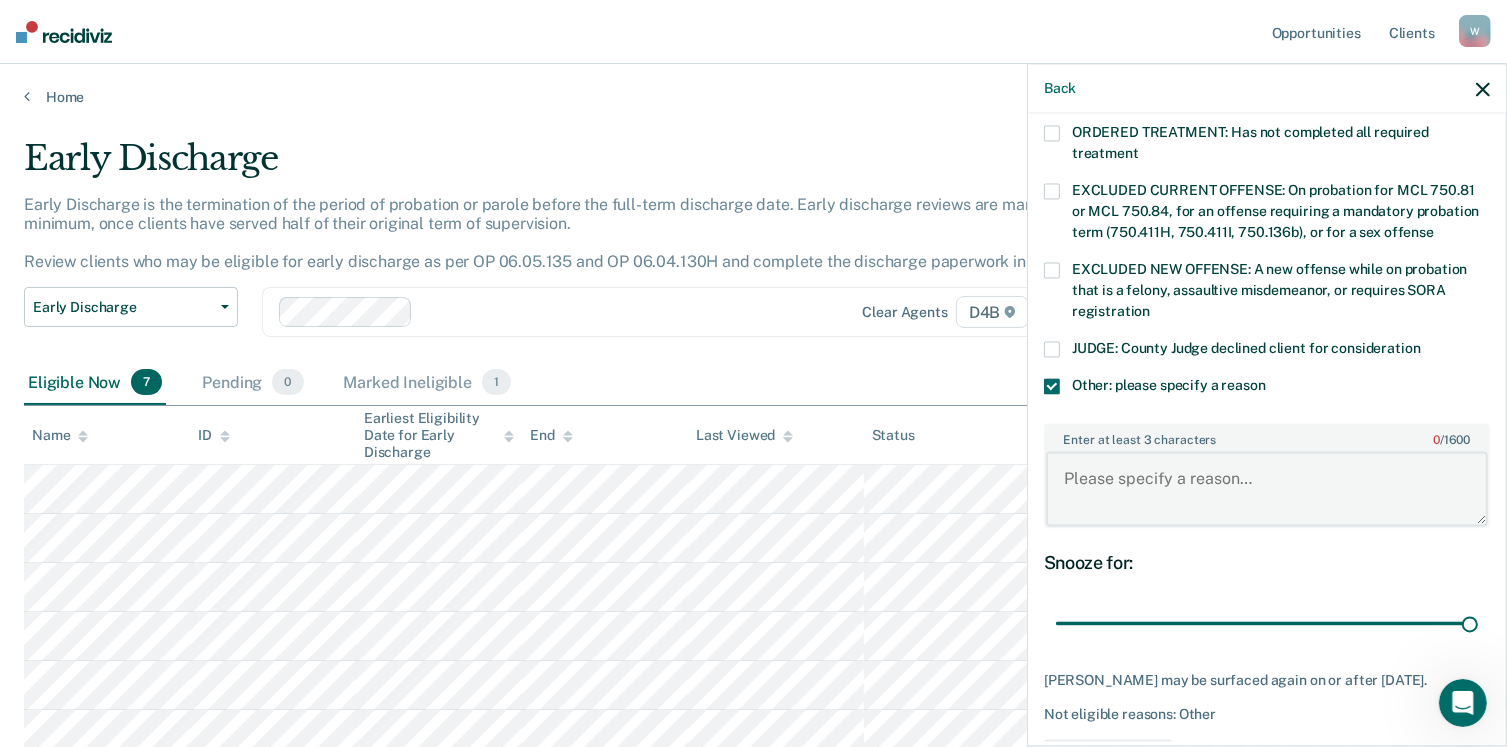 click on "Enter at least 3 characters 0  /  1600" at bounding box center [1267, 489] 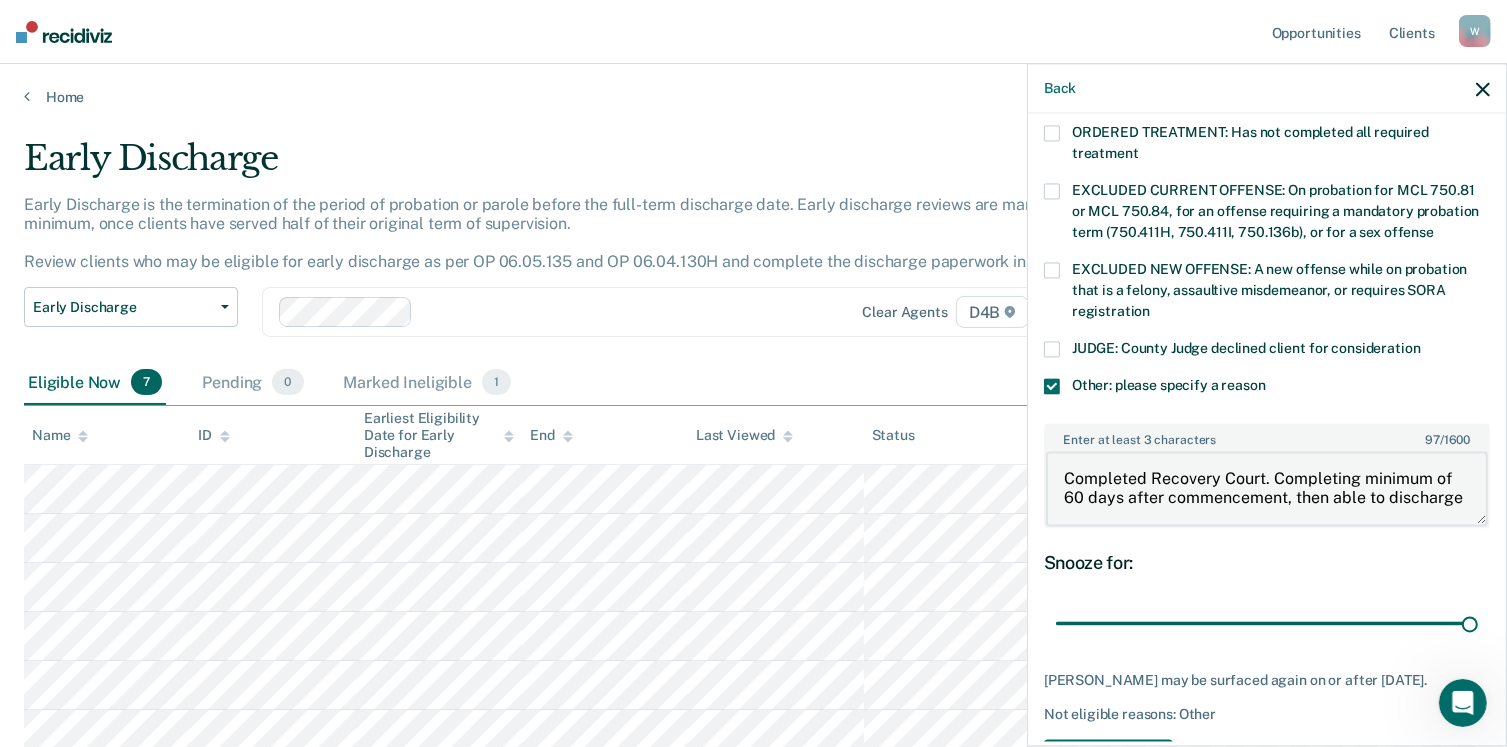 scroll, scrollTop: 3, scrollLeft: 0, axis: vertical 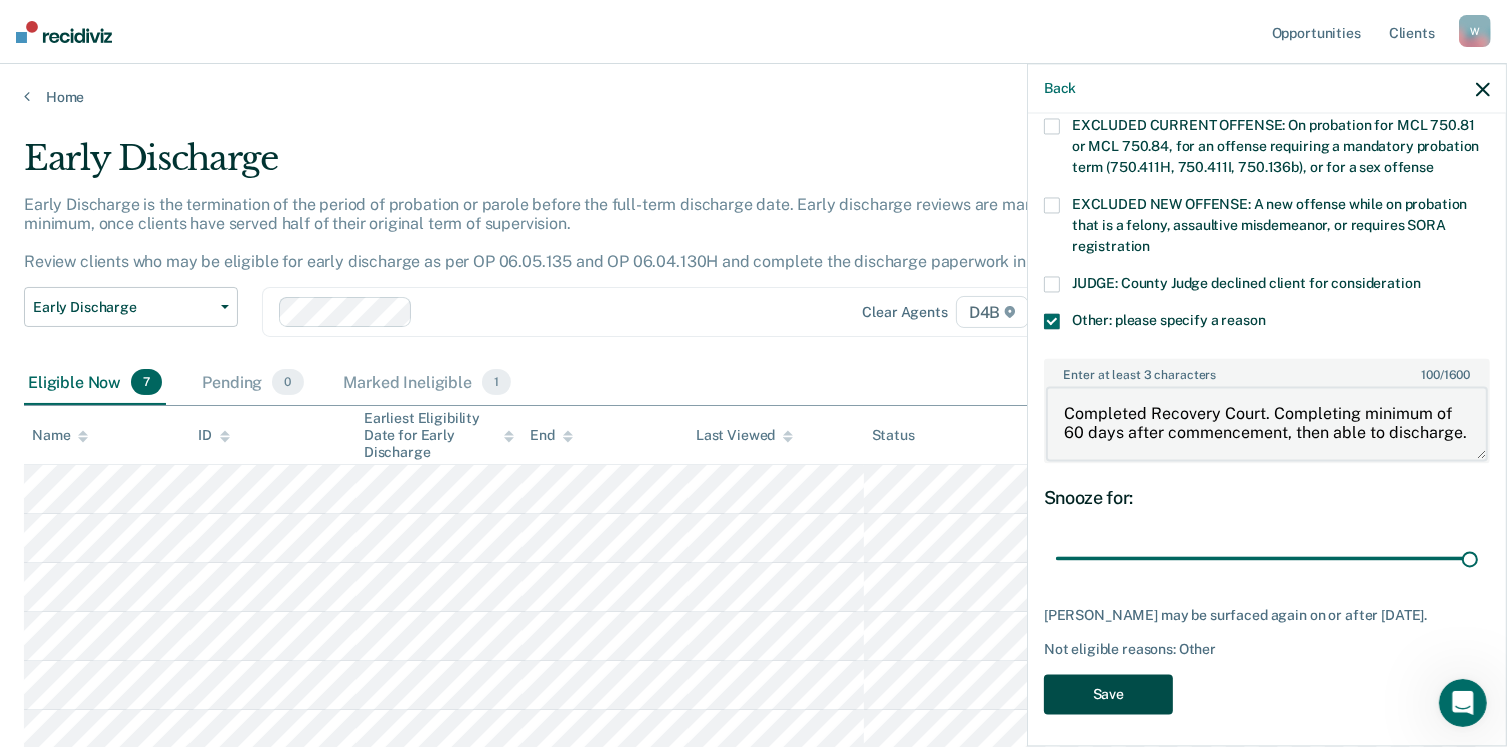 type on "Completed Recovery Court. Completing minimum of 60 days after commencement, then able to discharge." 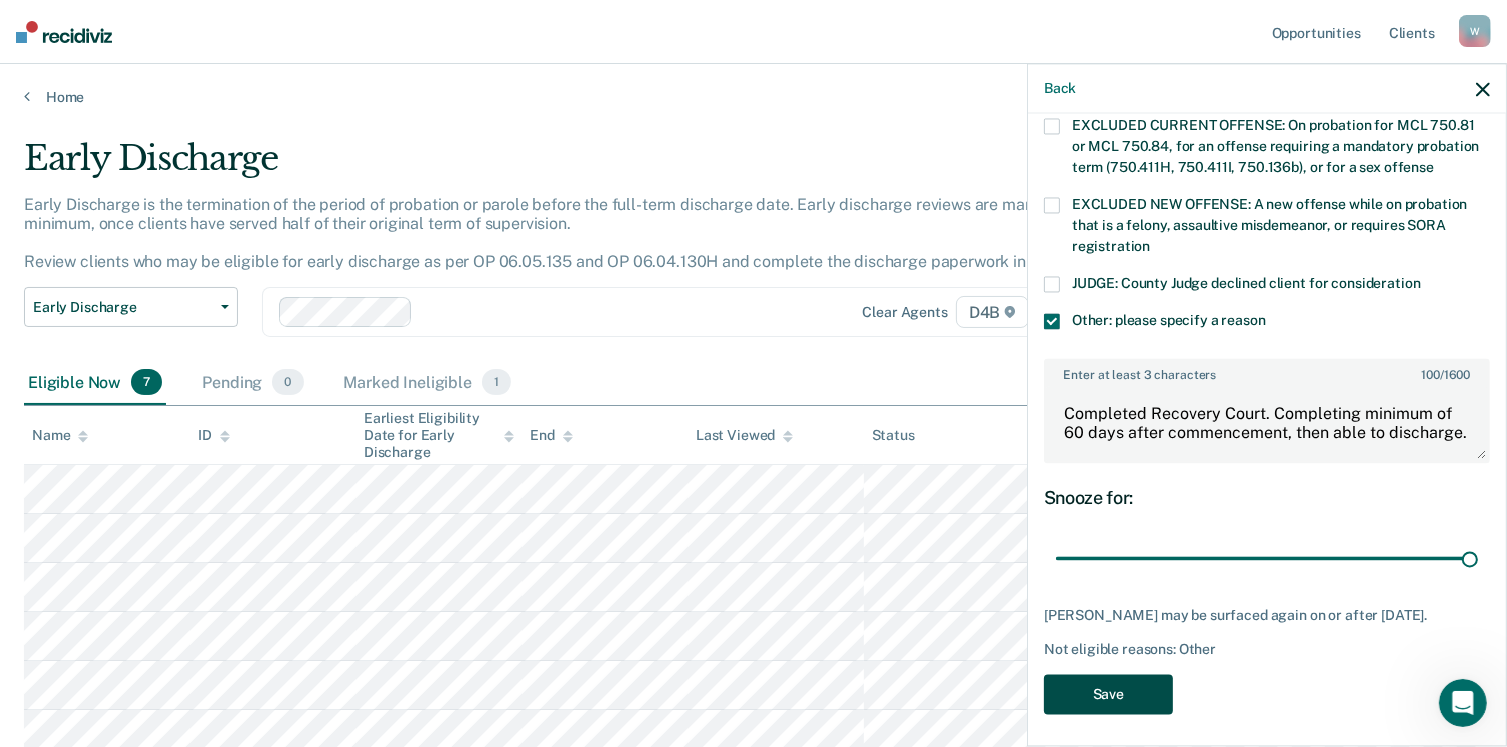 click on "Save" at bounding box center [1108, 694] 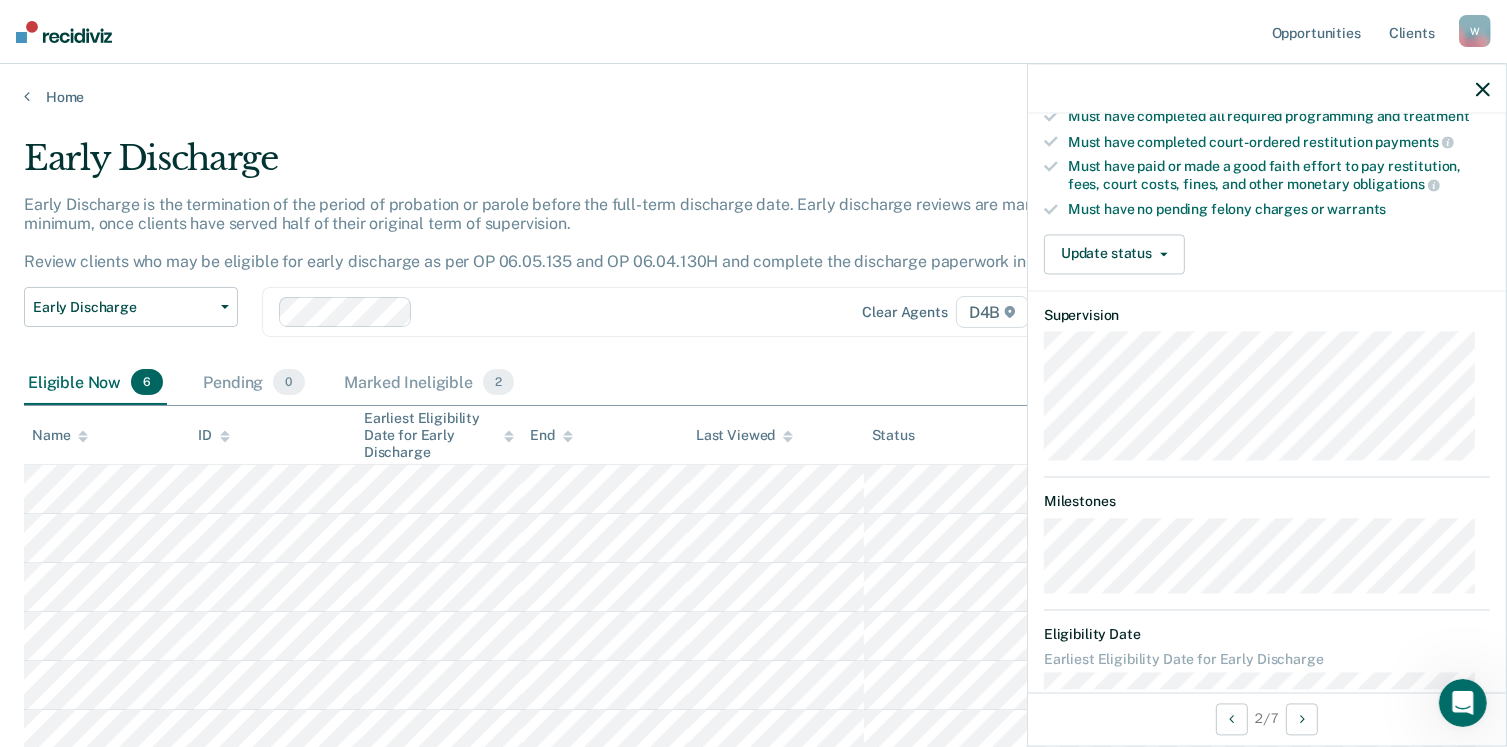 scroll, scrollTop: 382, scrollLeft: 0, axis: vertical 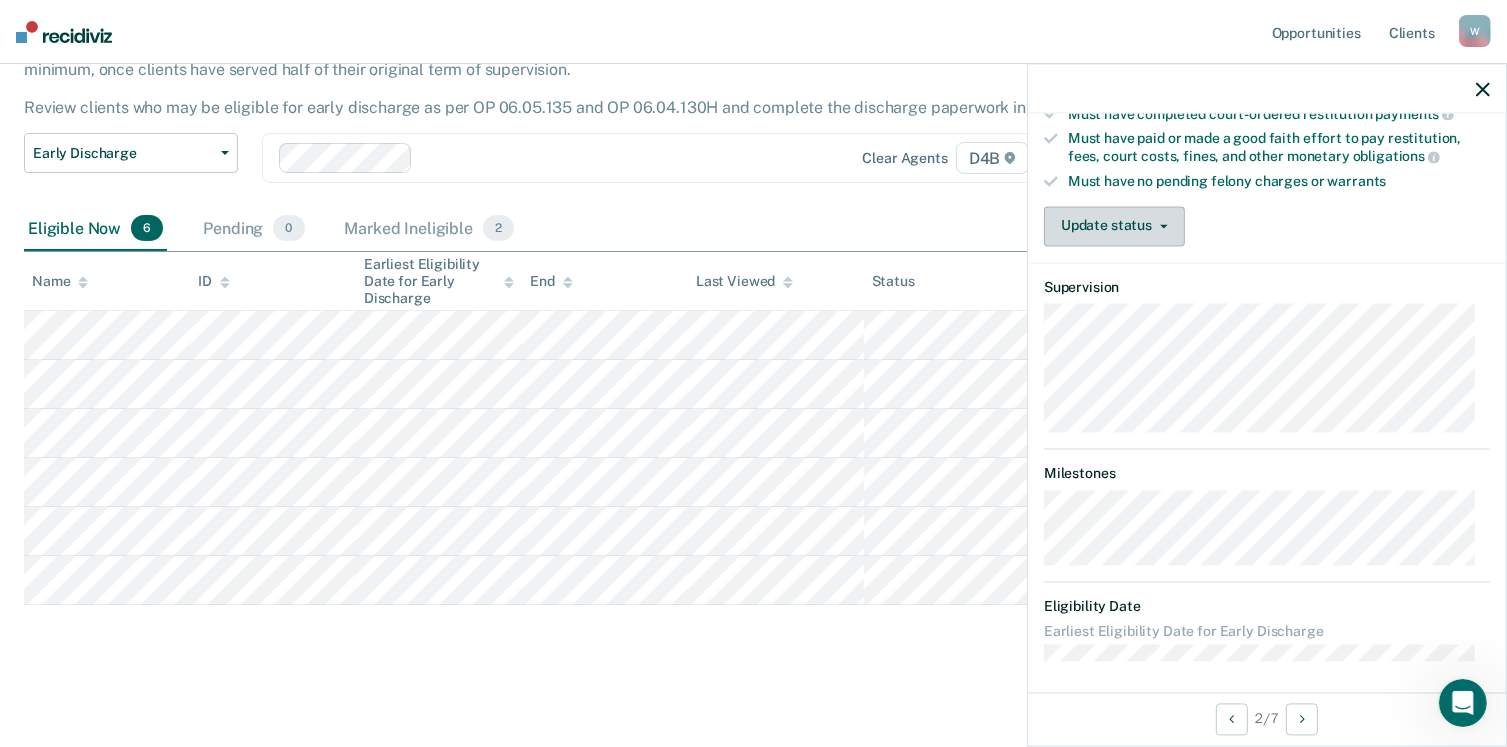 click on "Update status" at bounding box center (1114, 226) 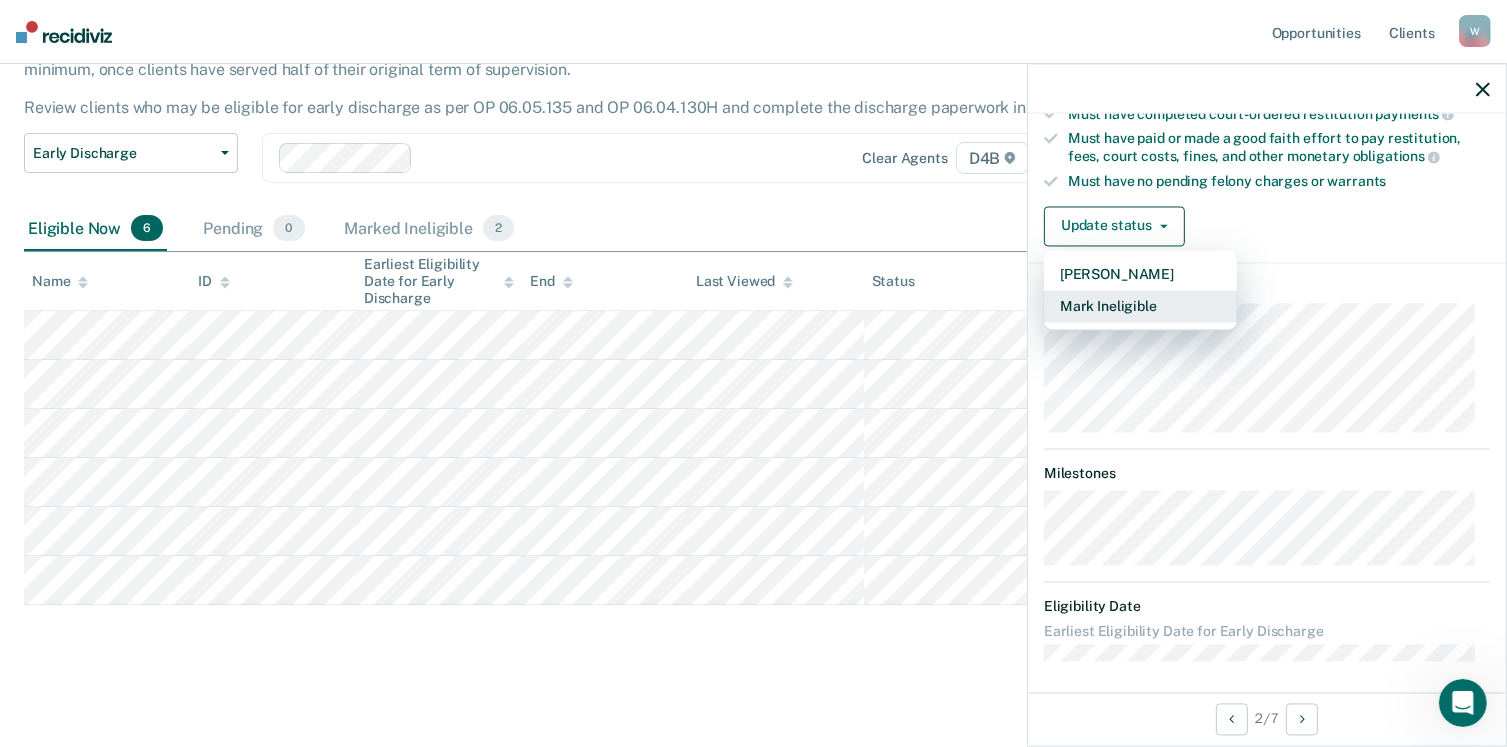 click on "Mark Ineligible" at bounding box center (1140, 306) 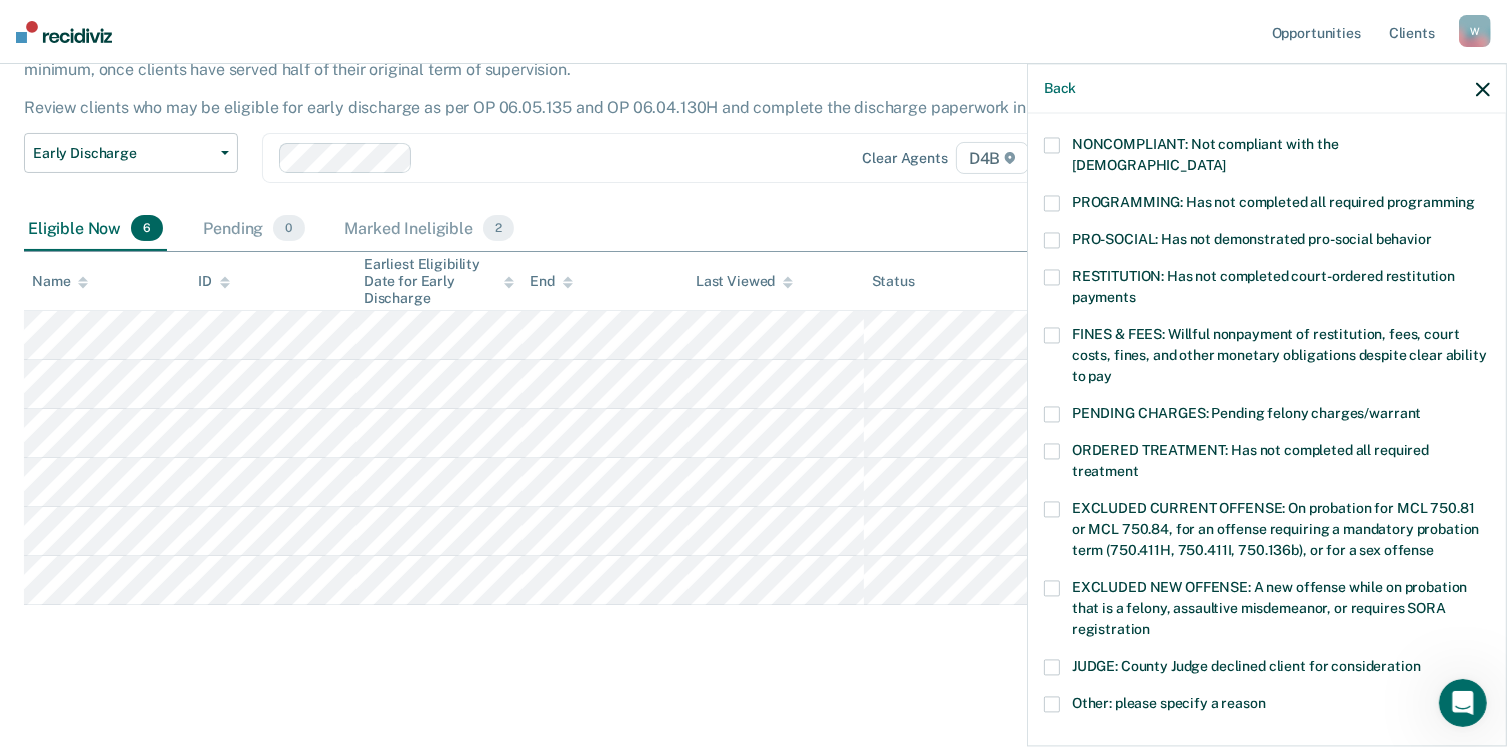 click at bounding box center [1052, 704] 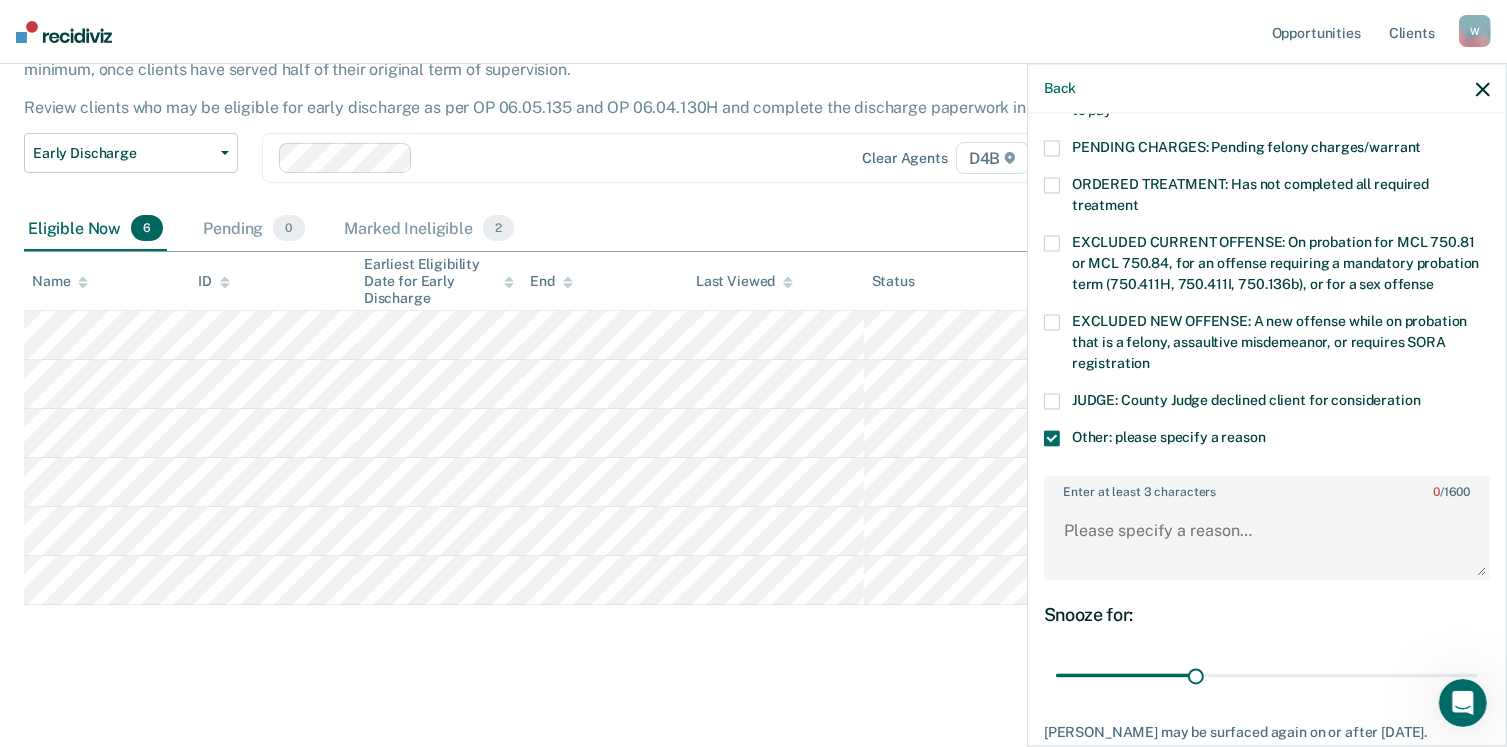 scroll, scrollTop: 682, scrollLeft: 0, axis: vertical 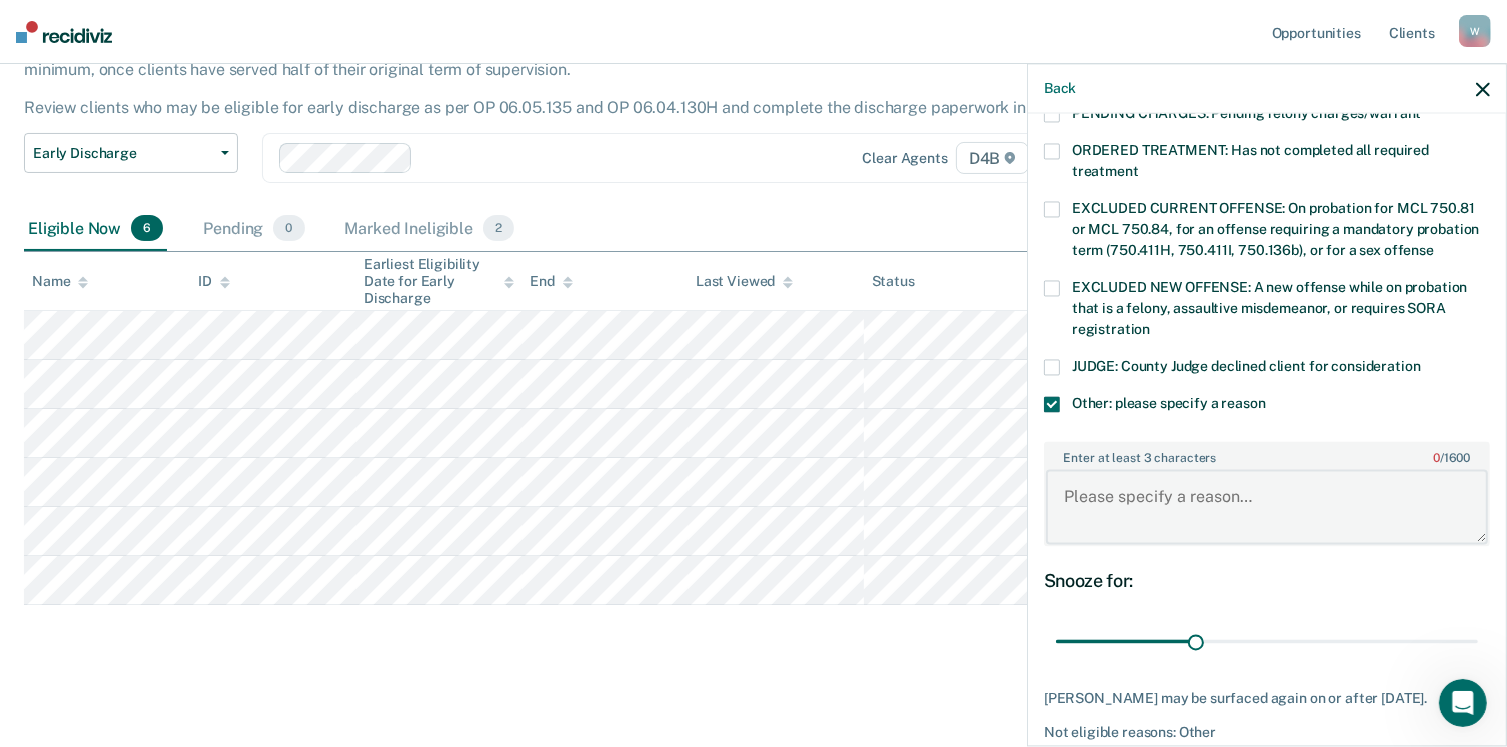 click on "Enter at least 3 characters 0  /  1600" at bounding box center (1267, 507) 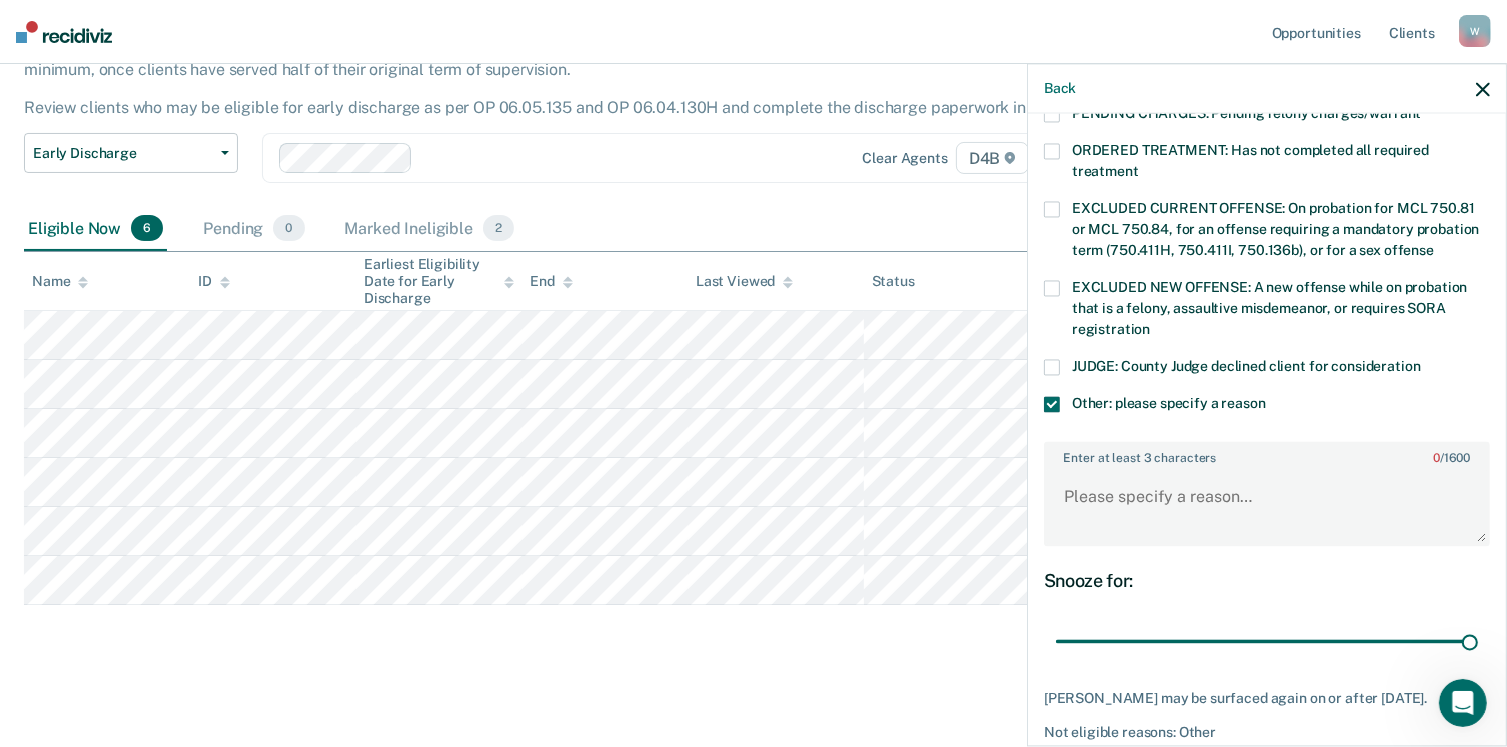 drag, startPoint x: 1194, startPoint y: 617, endPoint x: 1474, endPoint y: 653, distance: 282.3048 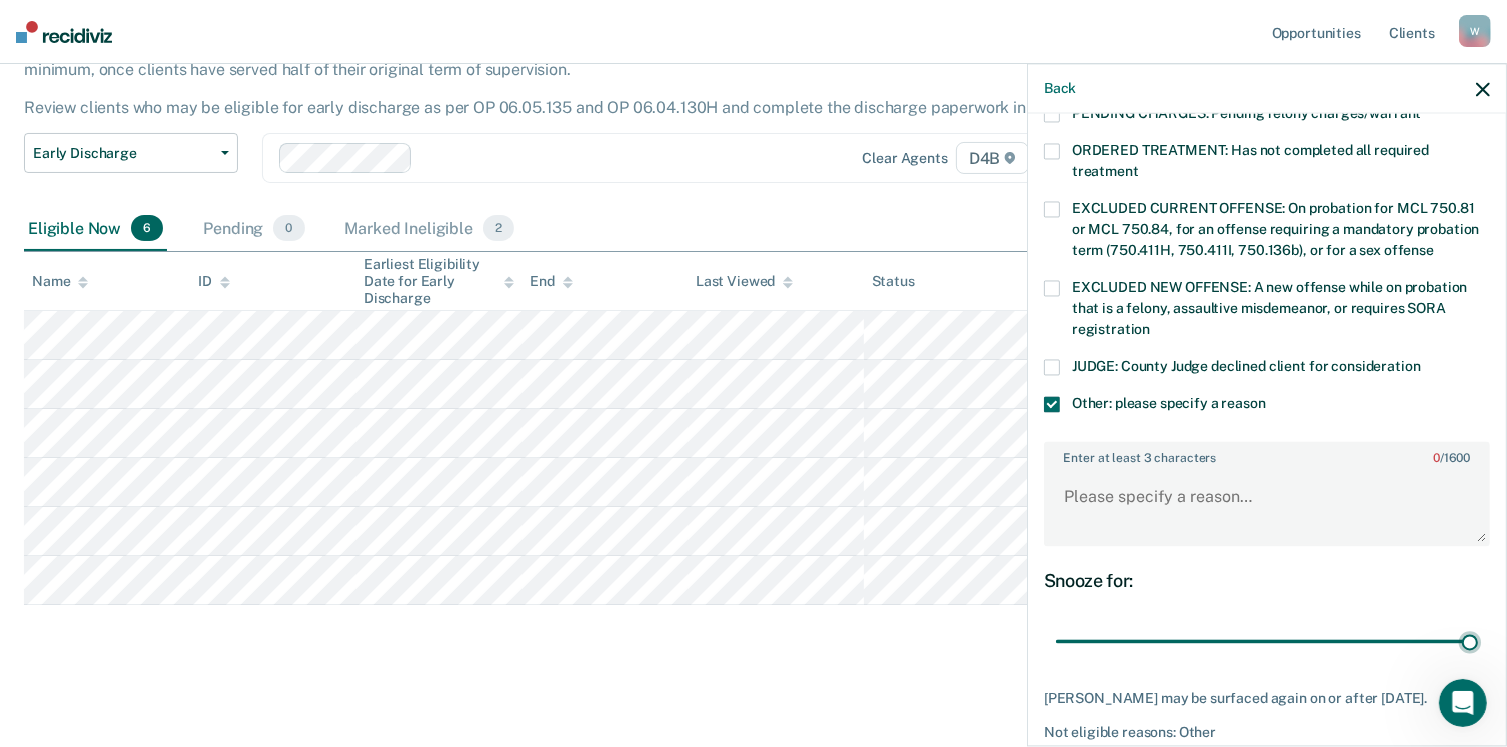 type on "90" 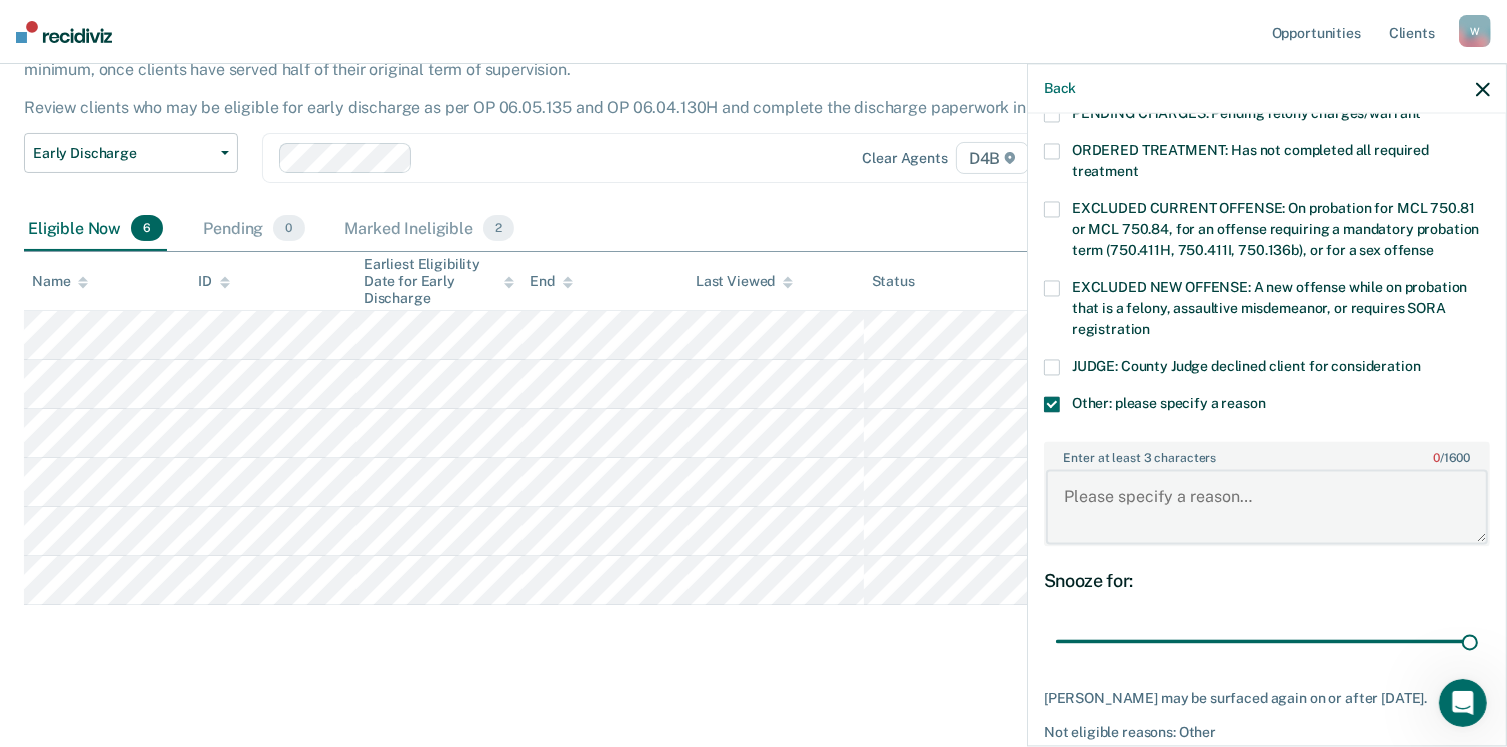 click on "Enter at least 3 characters 0  /  1600" at bounding box center [1267, 507] 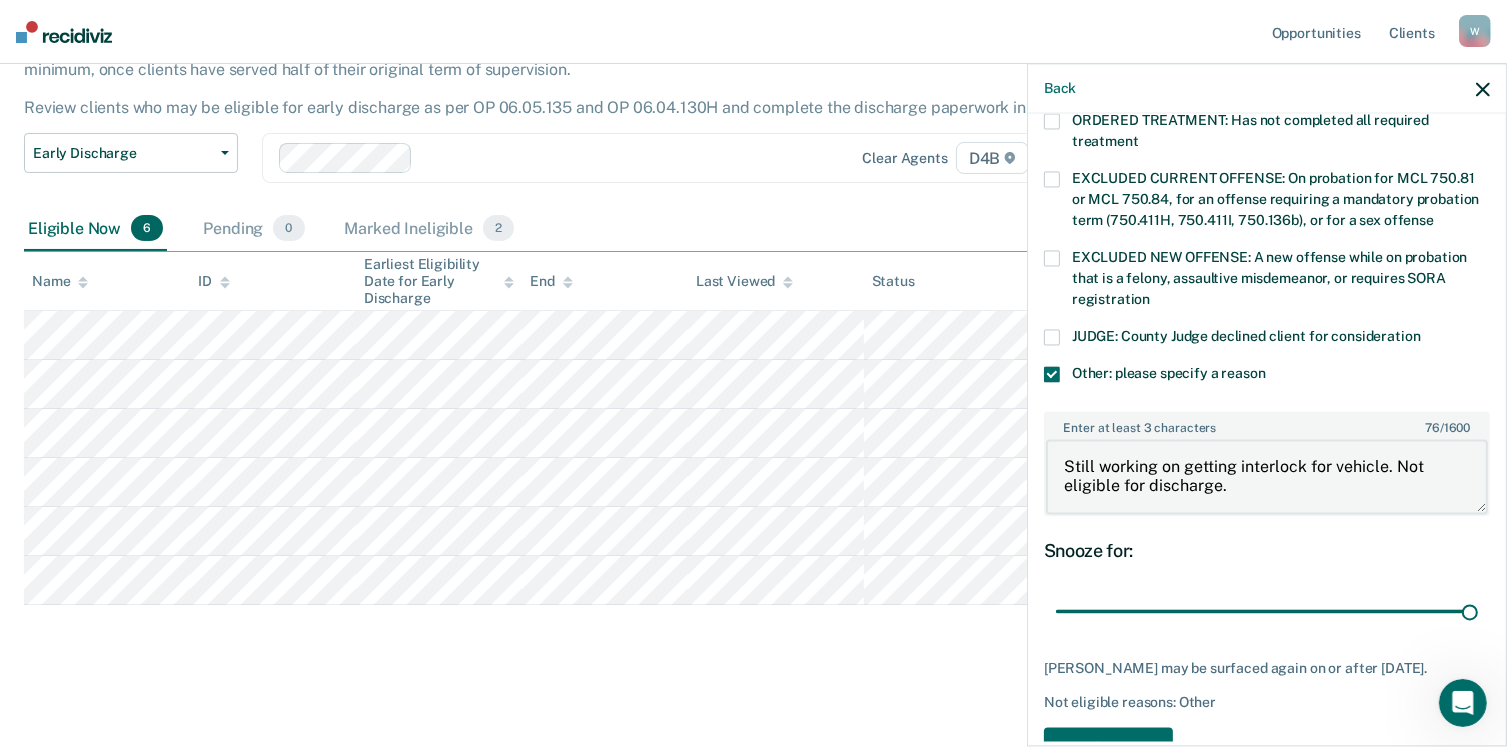scroll, scrollTop: 765, scrollLeft: 0, axis: vertical 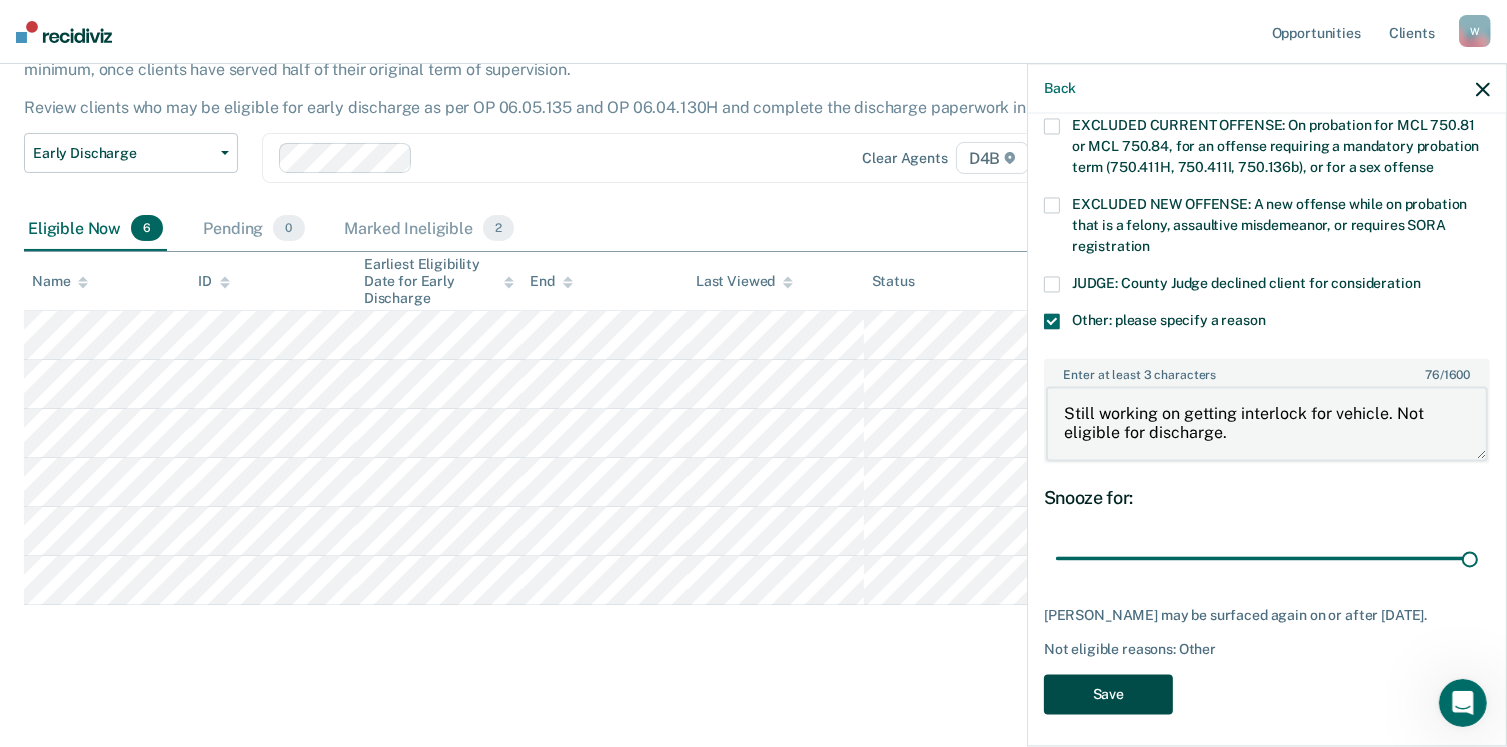 type on "Still working on getting interlock for vehicle. Not eligible for discharge." 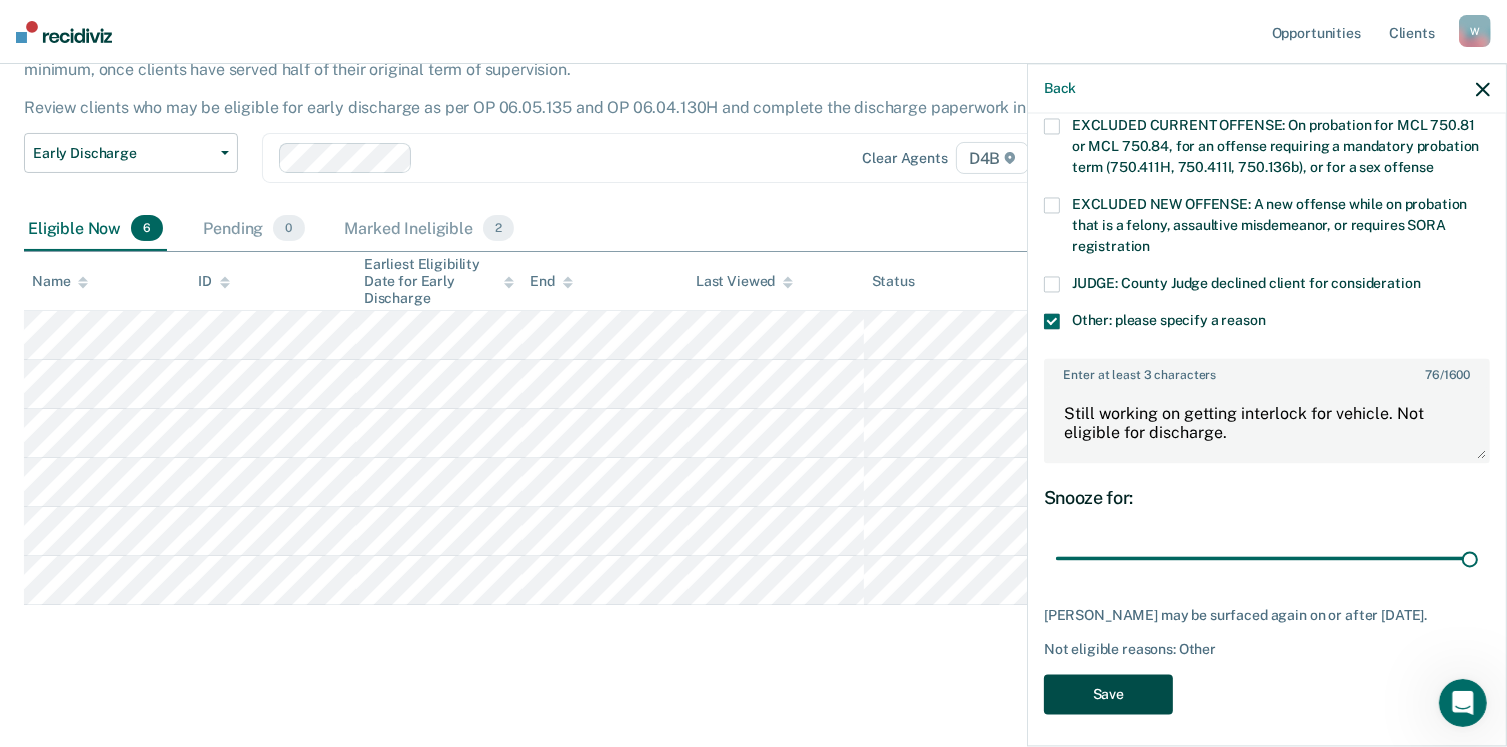click on "Save" at bounding box center [1108, 694] 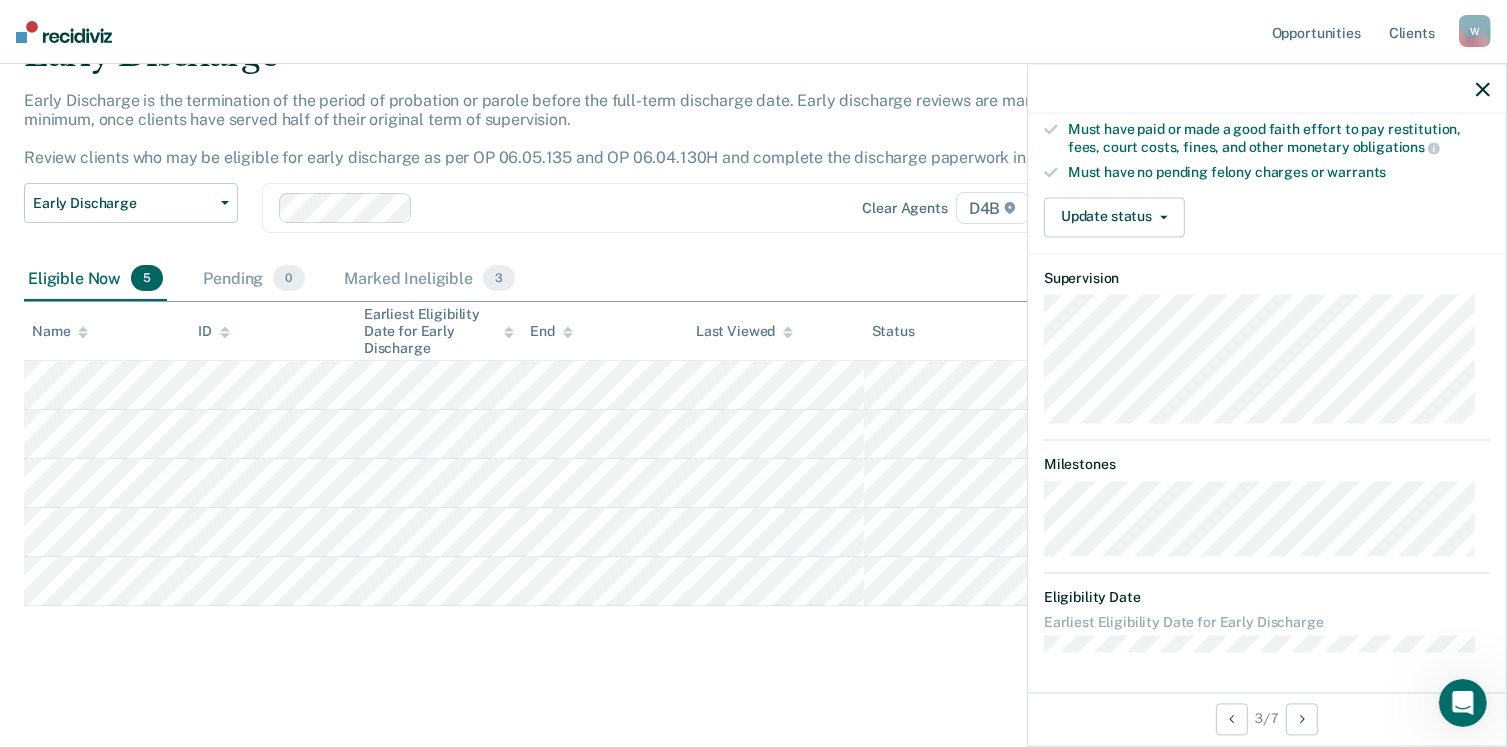 scroll, scrollTop: 383, scrollLeft: 0, axis: vertical 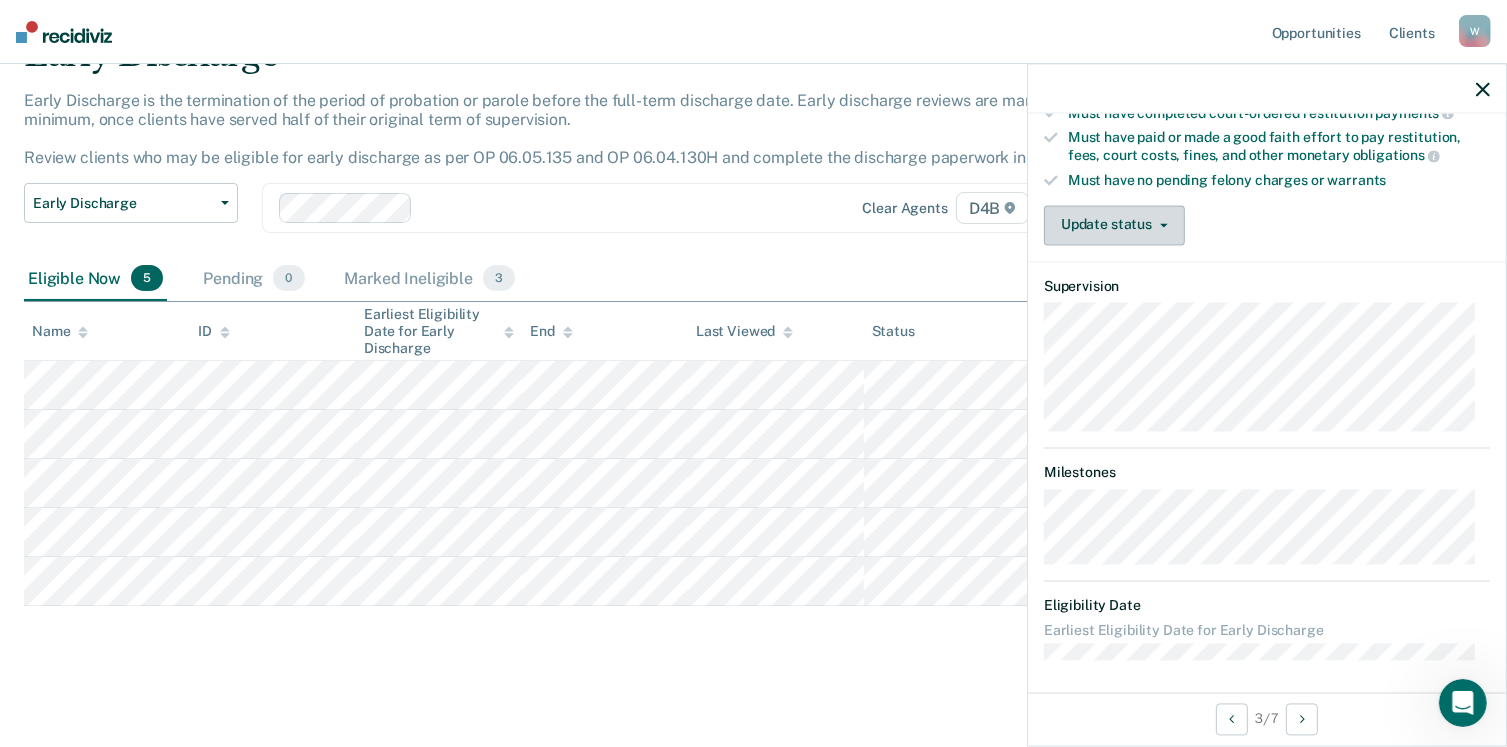click on "Update status" at bounding box center (1114, 225) 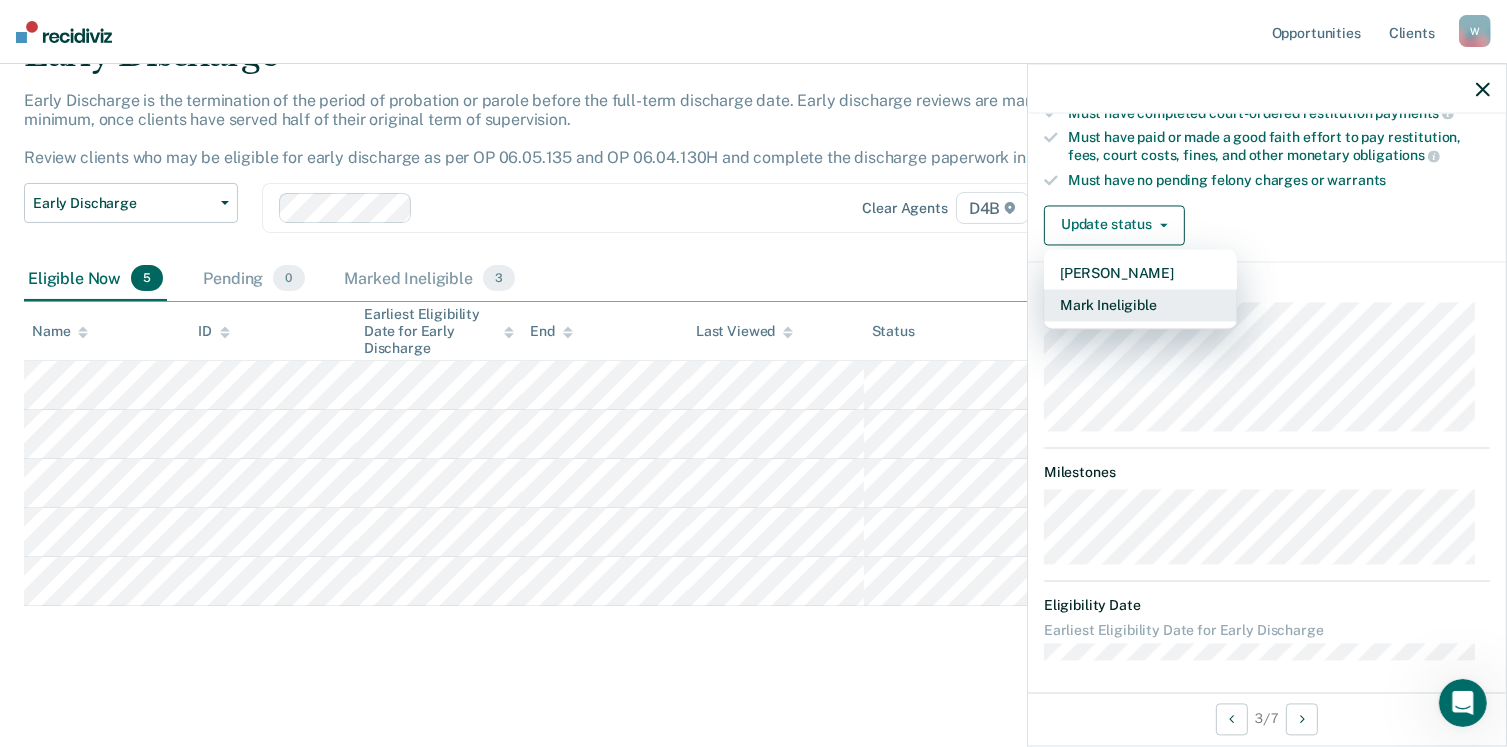 click on "Mark Ineligible" at bounding box center [1140, 305] 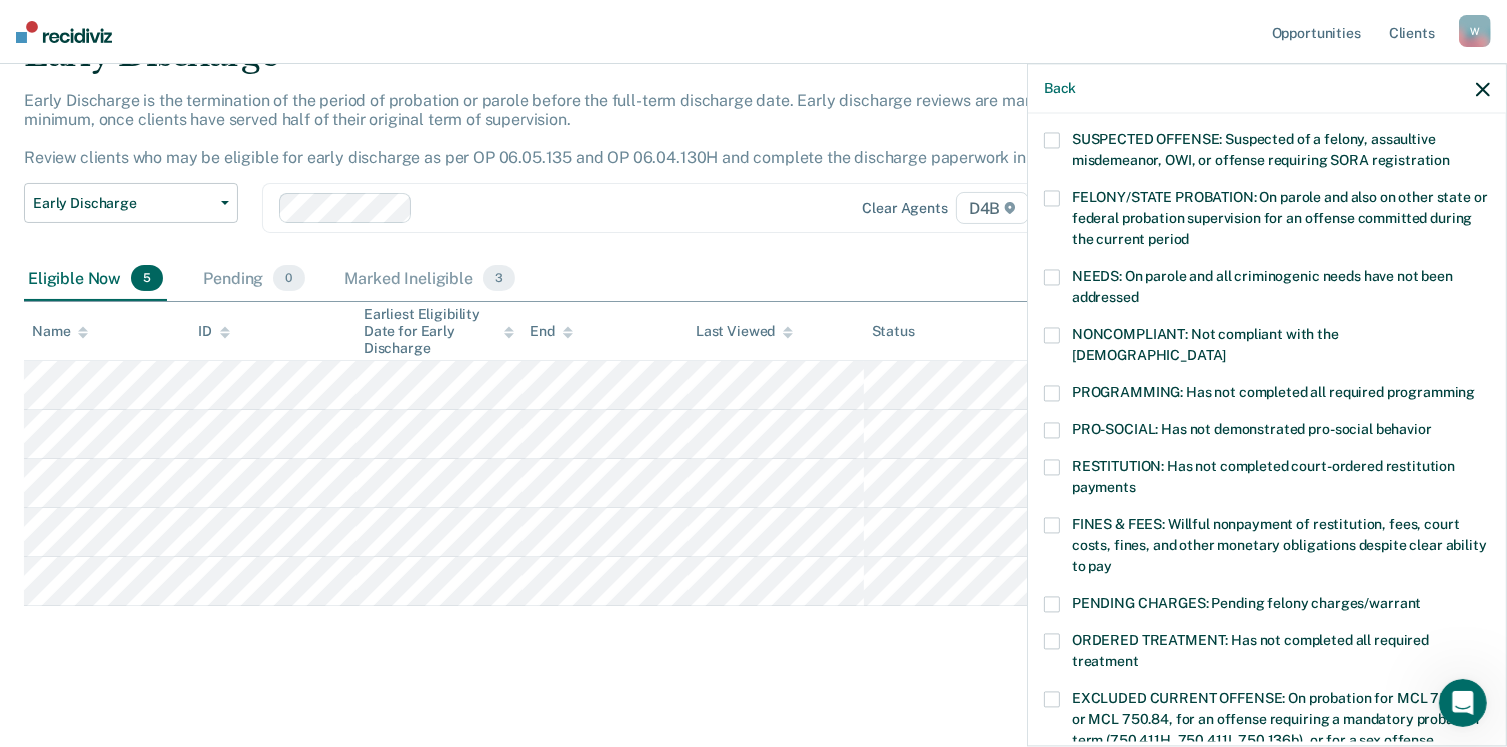 scroll, scrollTop: 183, scrollLeft: 0, axis: vertical 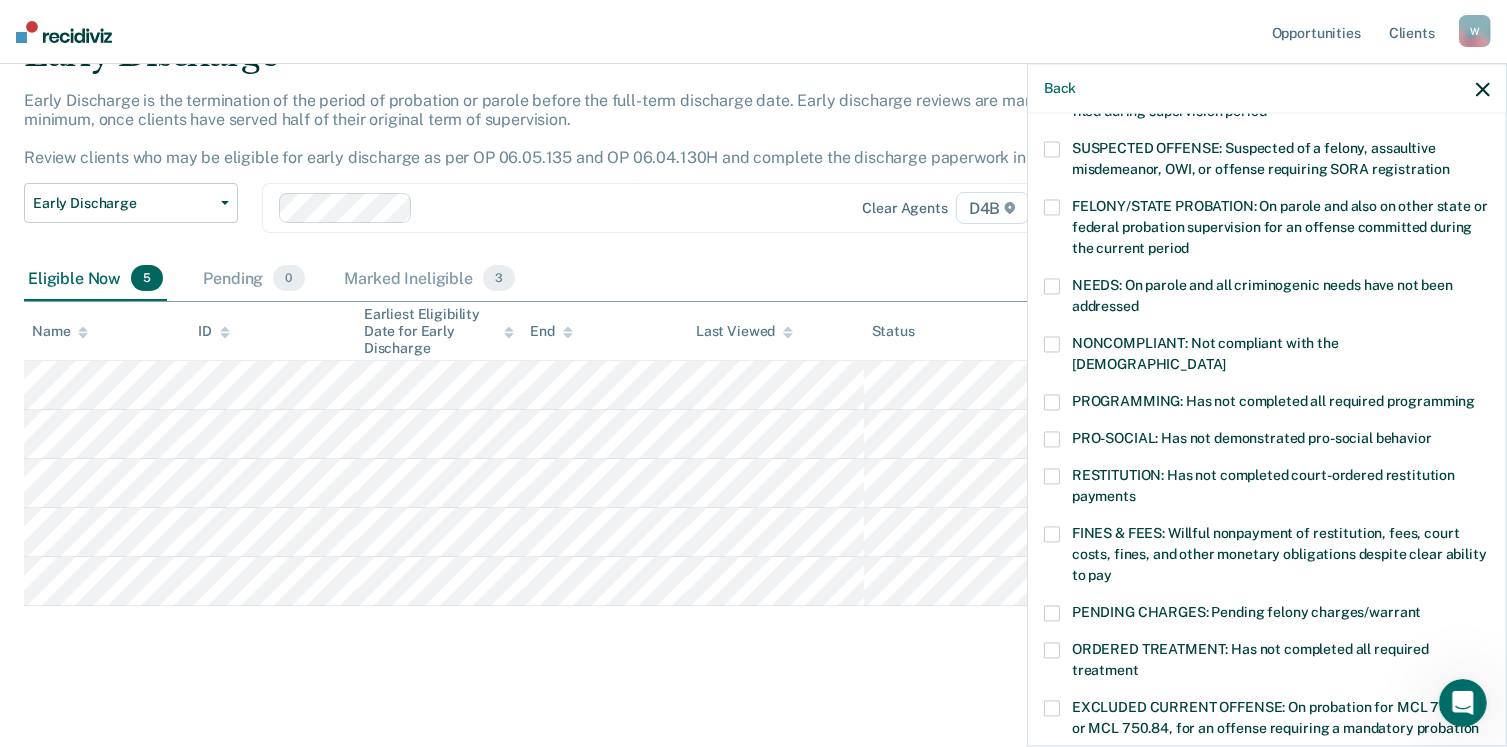 click at bounding box center (1052, 402) 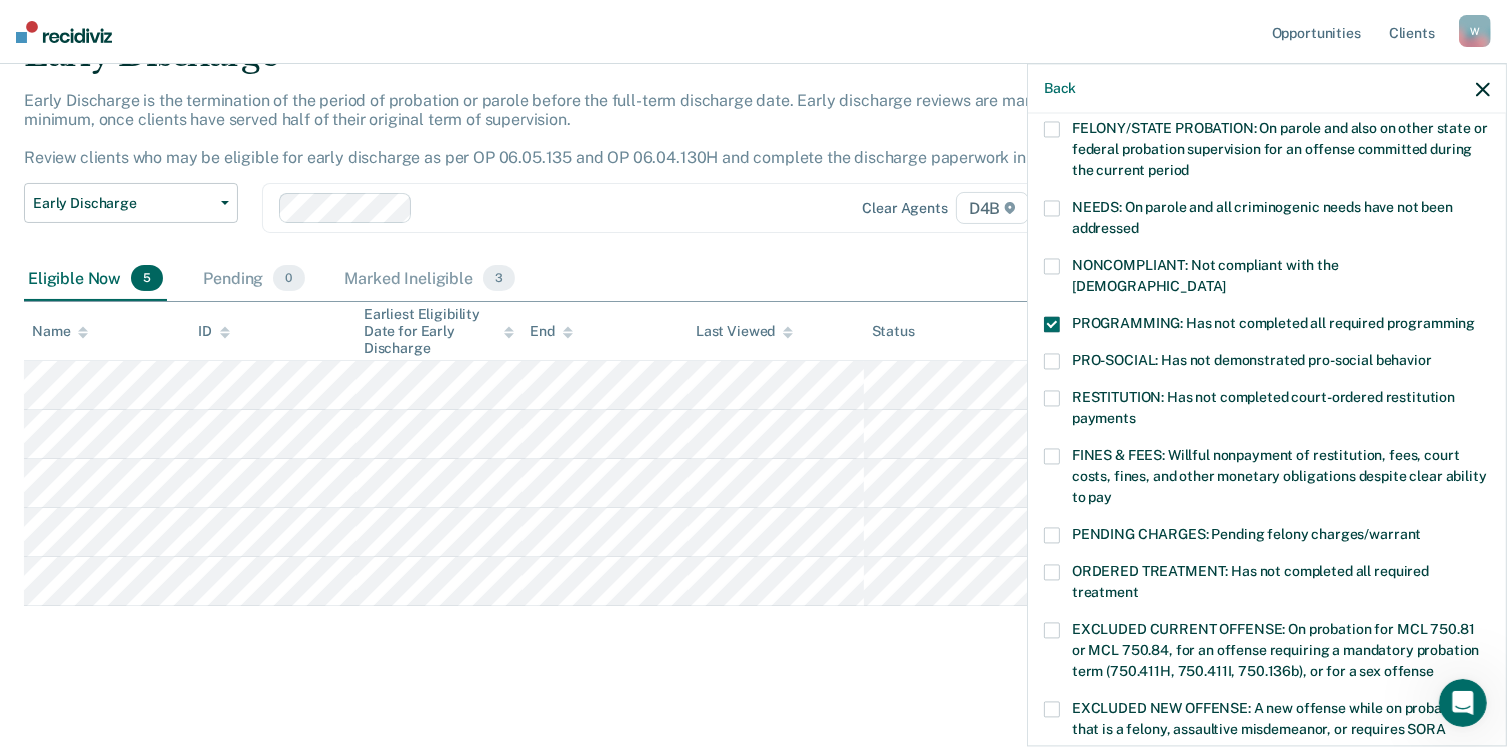 scroll, scrollTop: 483, scrollLeft: 0, axis: vertical 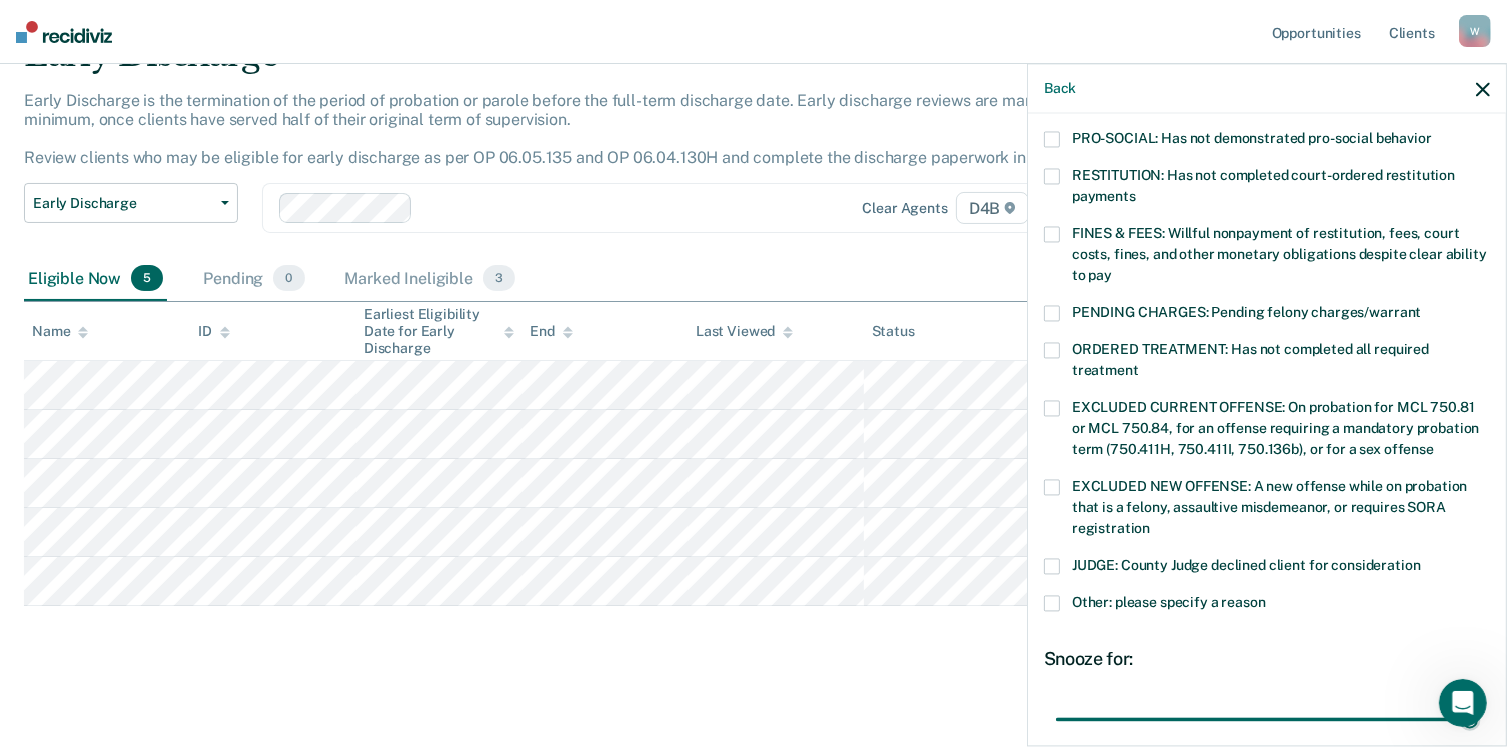 drag, startPoint x: 1192, startPoint y: 693, endPoint x: 1494, endPoint y: 707, distance: 302.32434 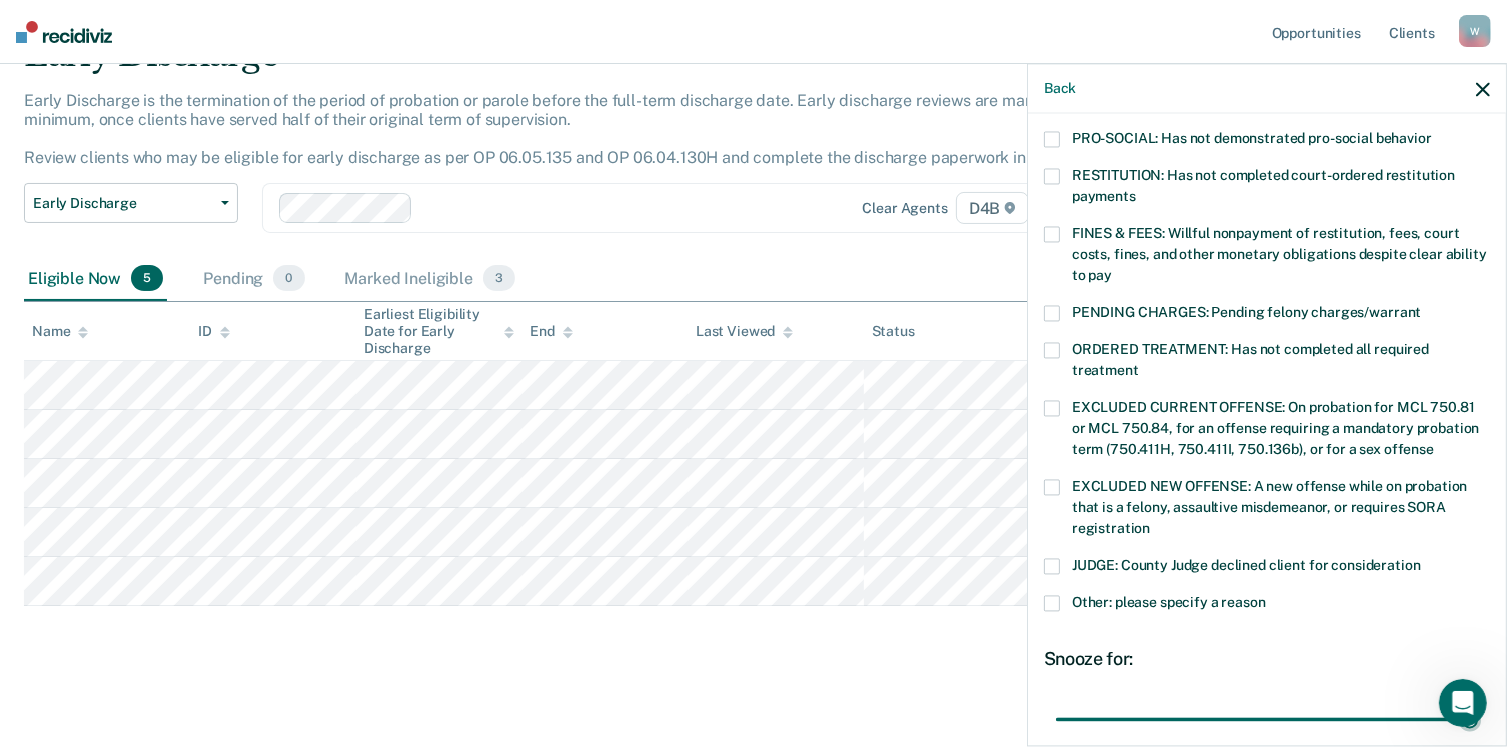 type on "90" 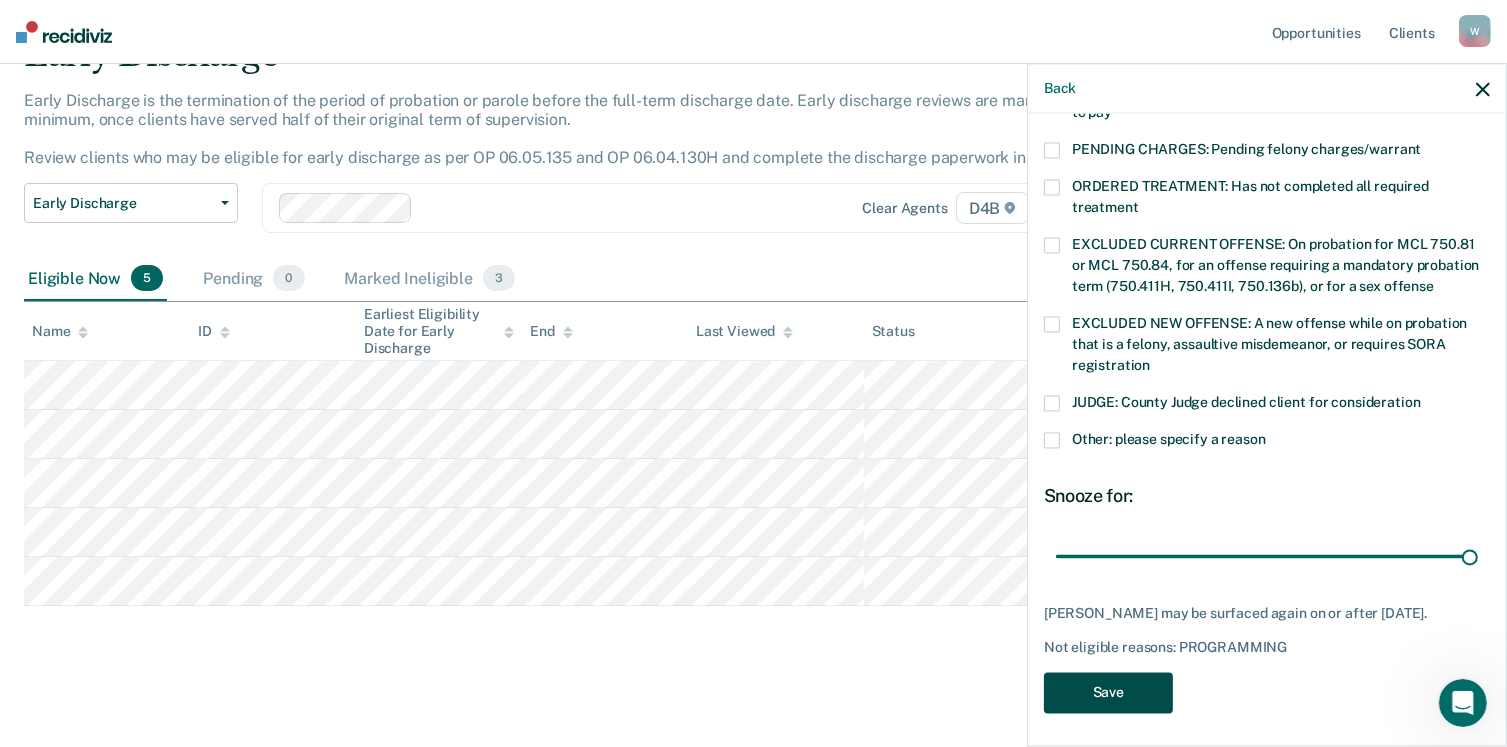 click on "Save" at bounding box center (1108, 692) 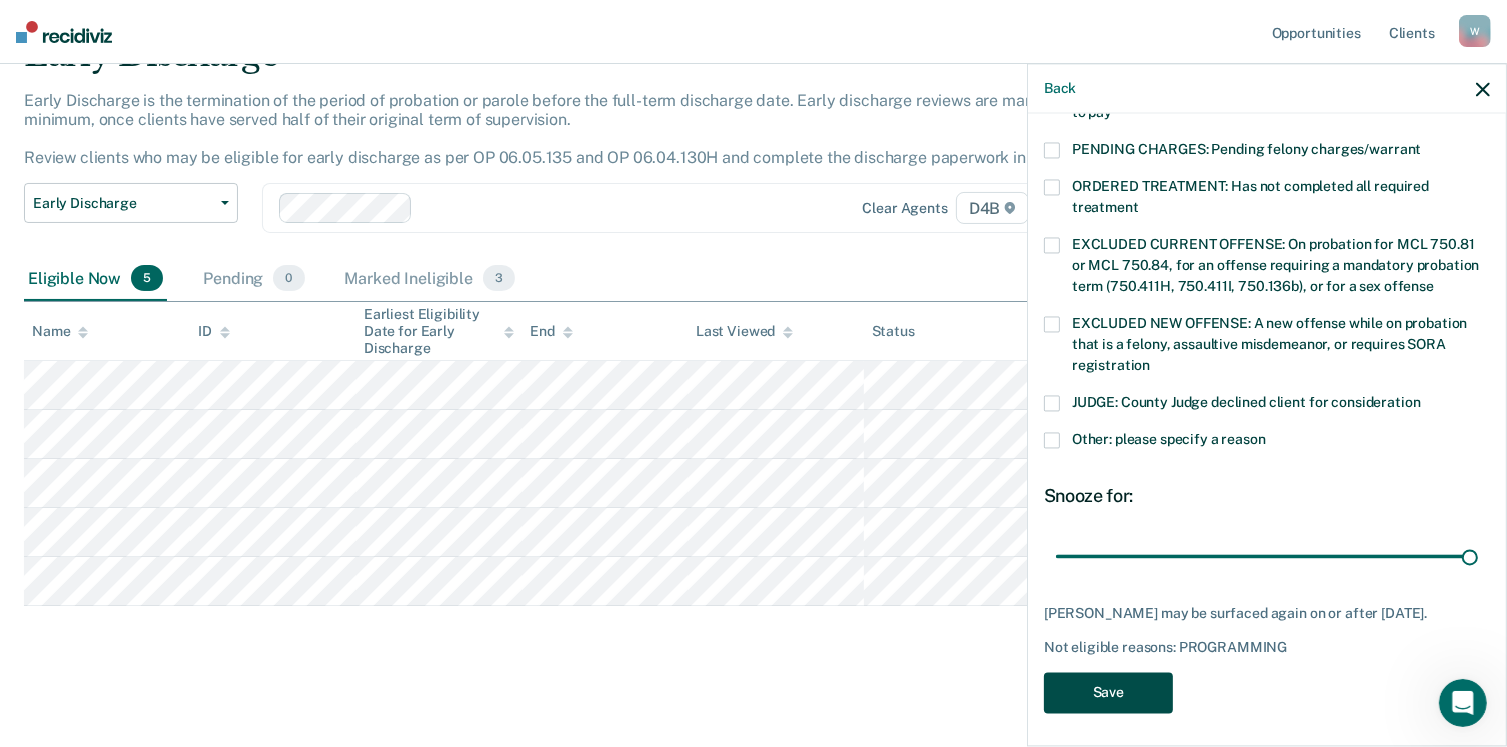 scroll, scrollTop: 56, scrollLeft: 0, axis: vertical 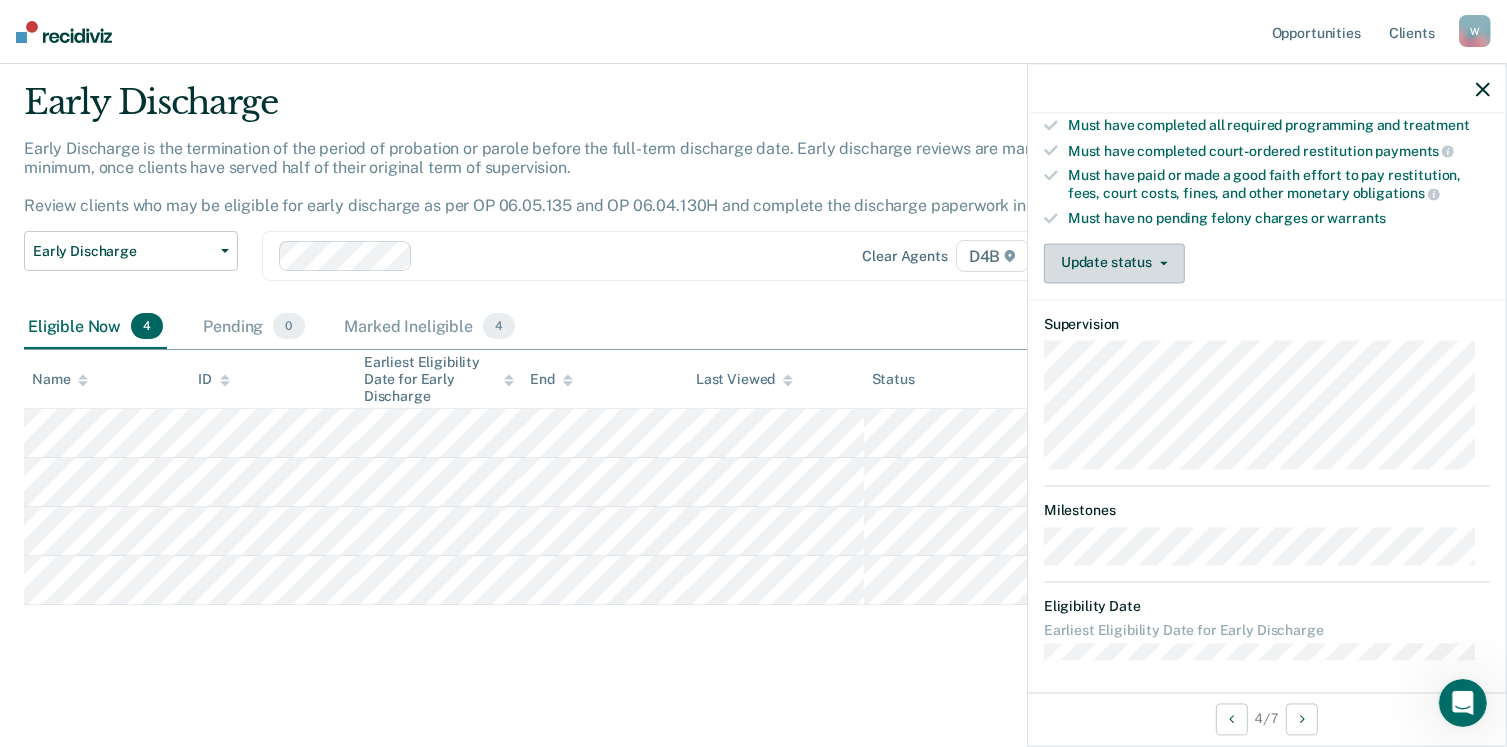 click on "Update status" at bounding box center (1114, 263) 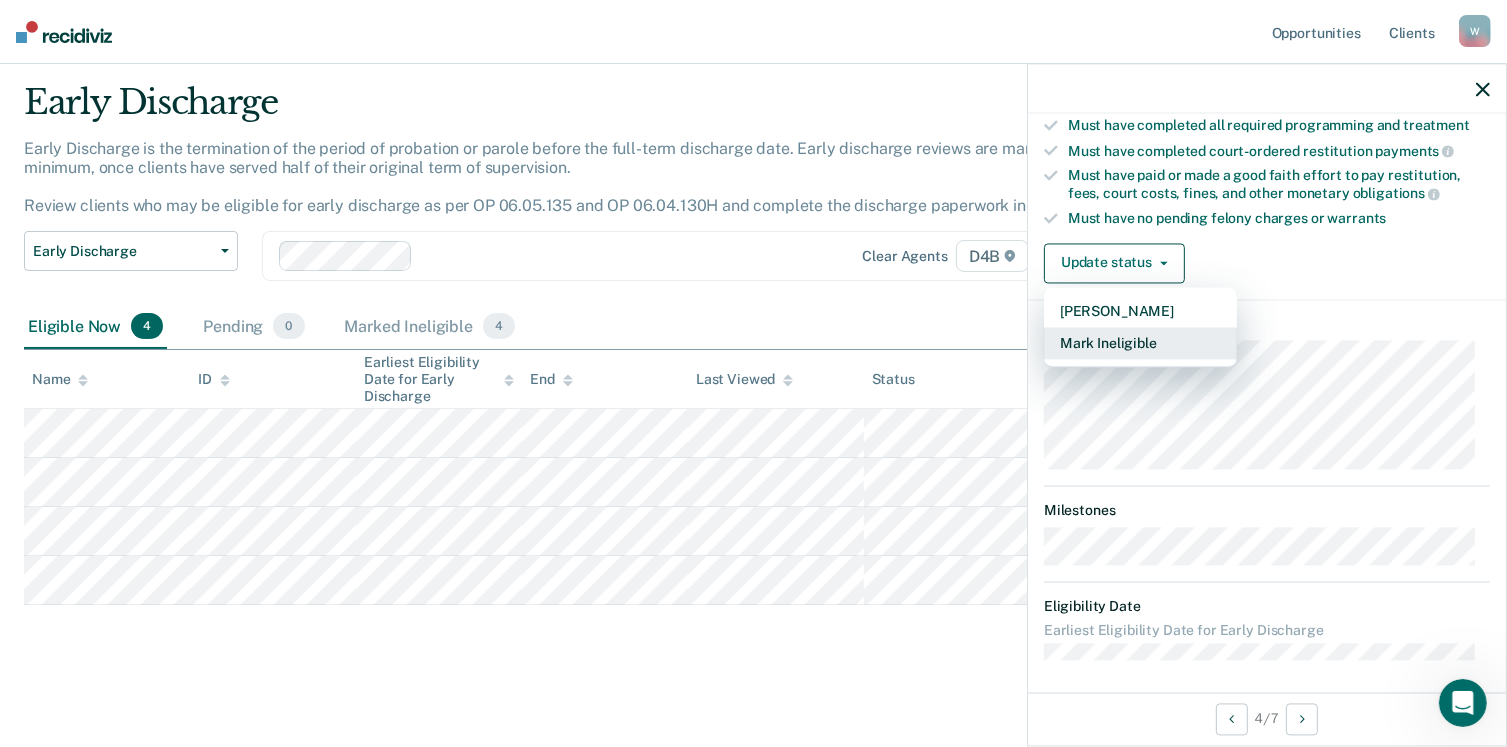 click on "Mark Ineligible" at bounding box center [1140, 343] 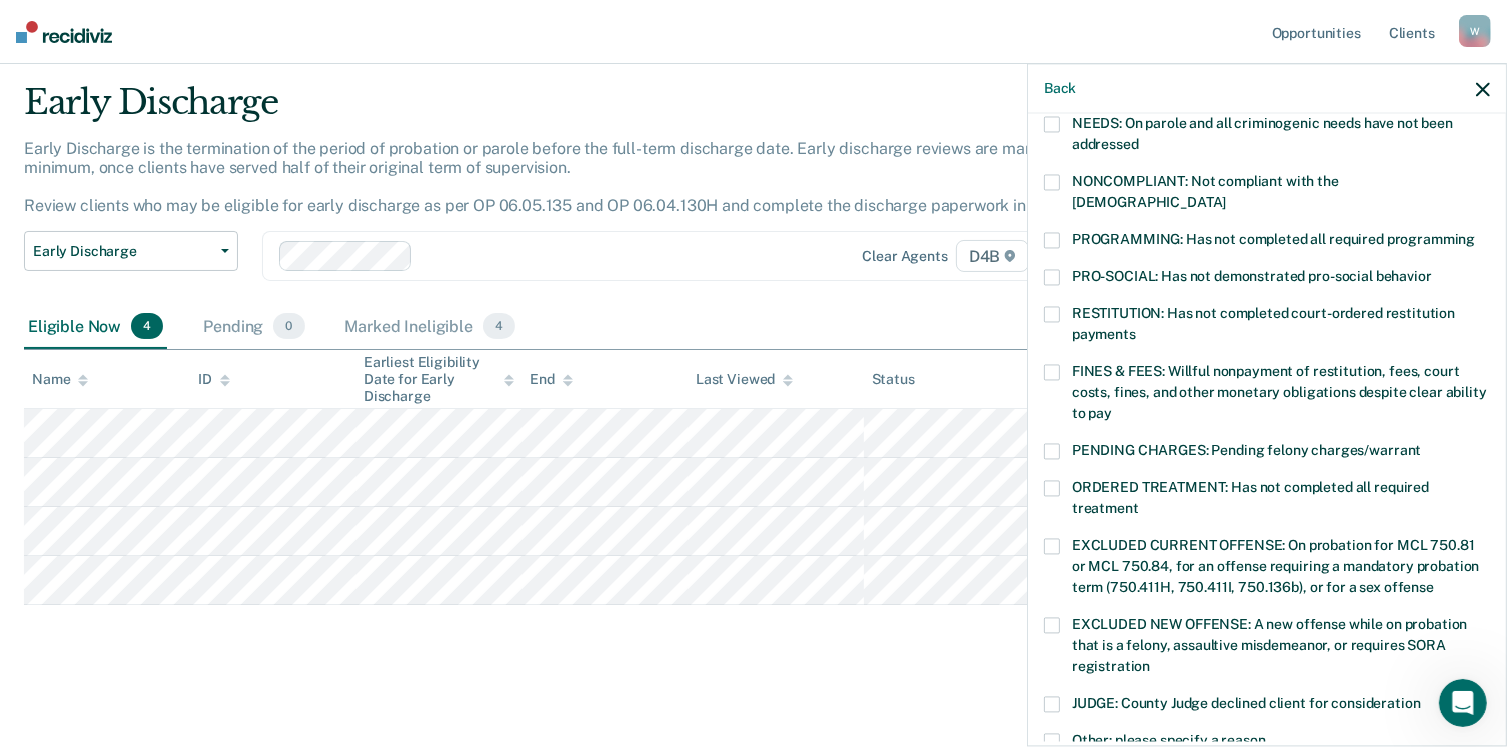 click at bounding box center (1052, 240) 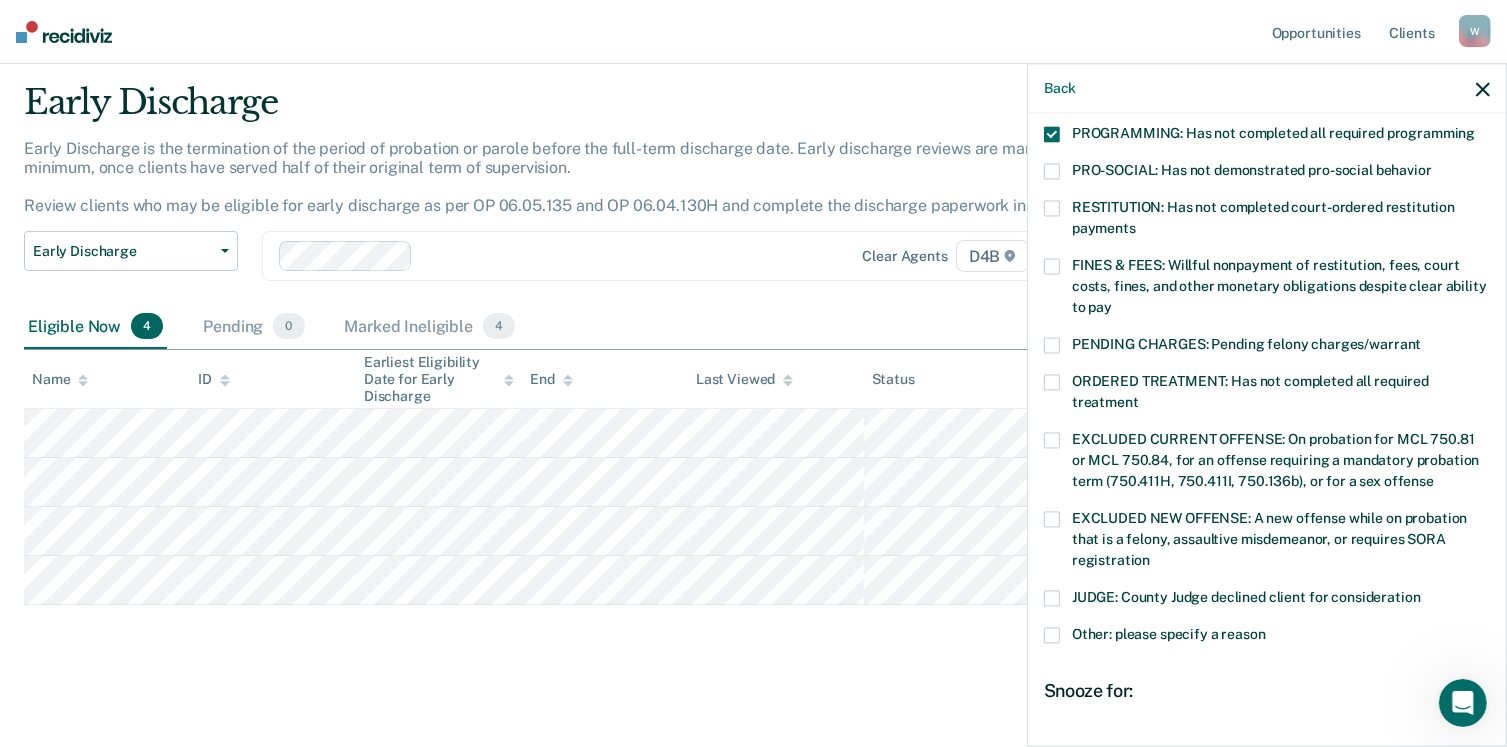 scroll, scrollTop: 629, scrollLeft: 0, axis: vertical 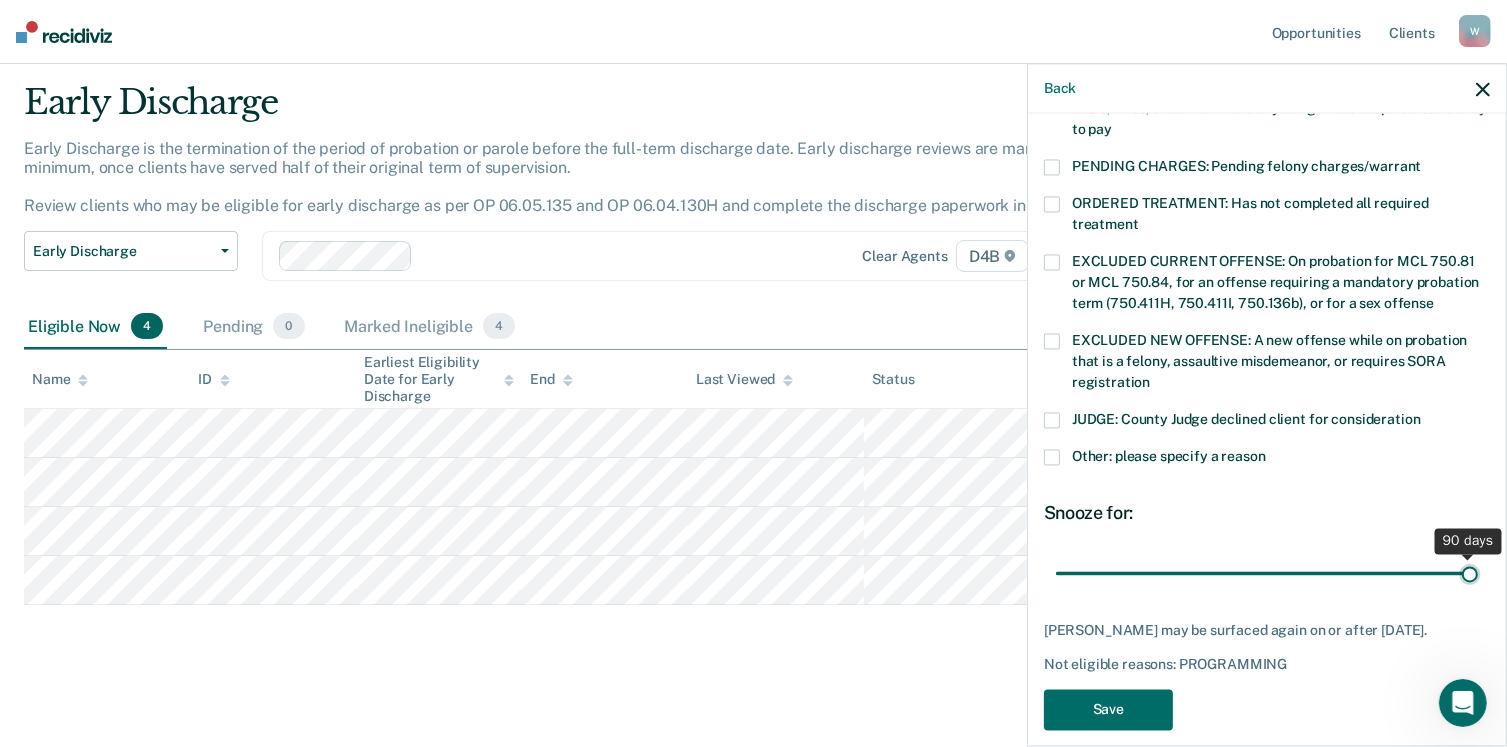 drag, startPoint x: 1191, startPoint y: 545, endPoint x: 1493, endPoint y: 574, distance: 303.3892 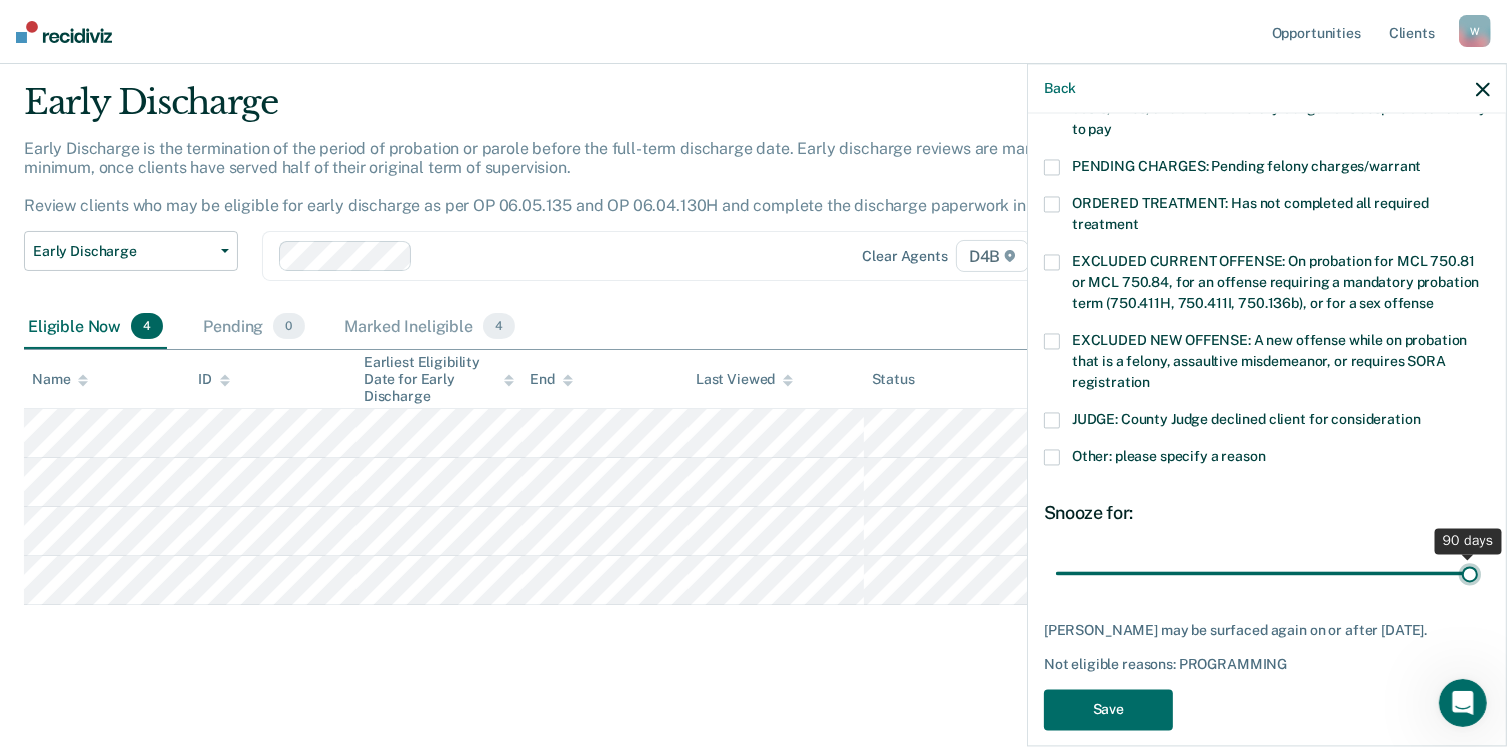 type on "90" 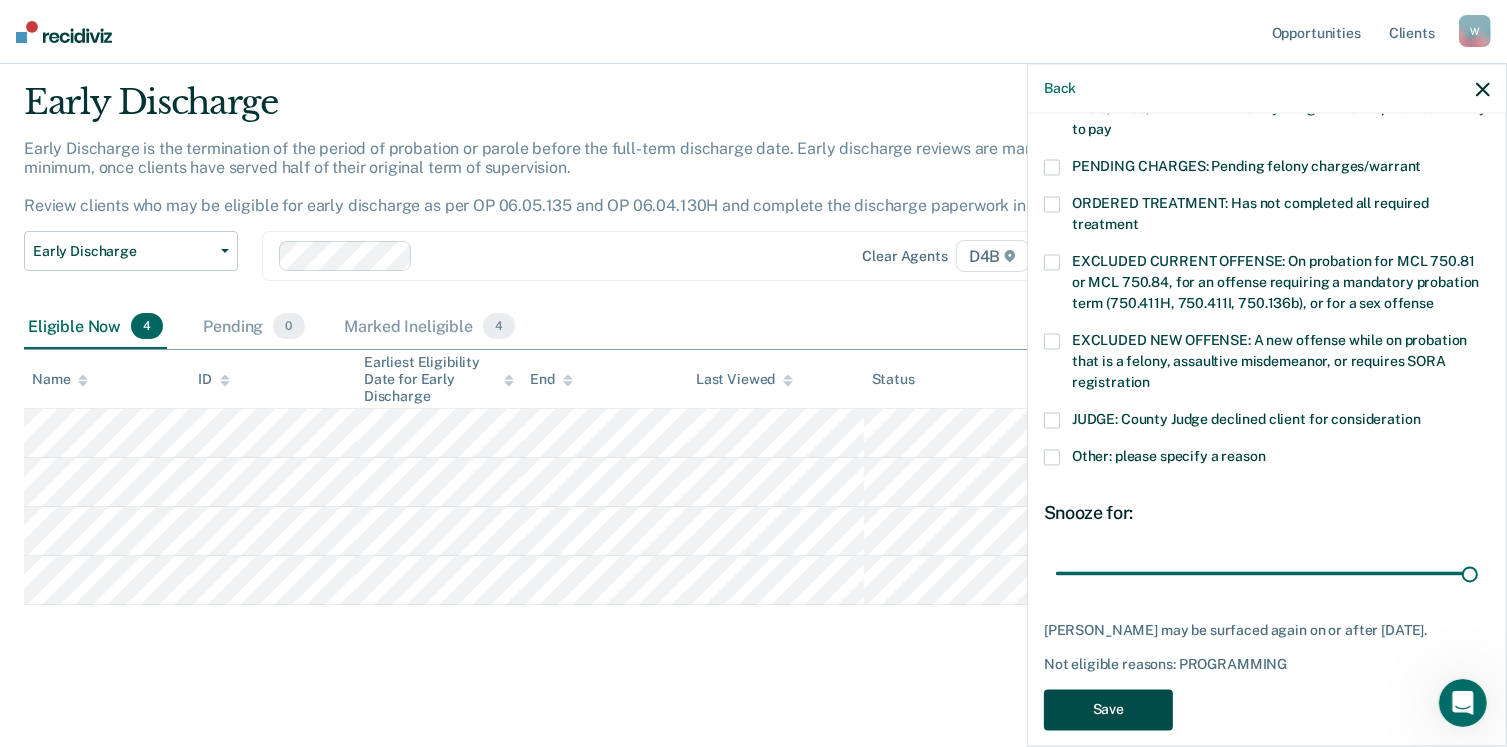 click on "Save" at bounding box center [1108, 709] 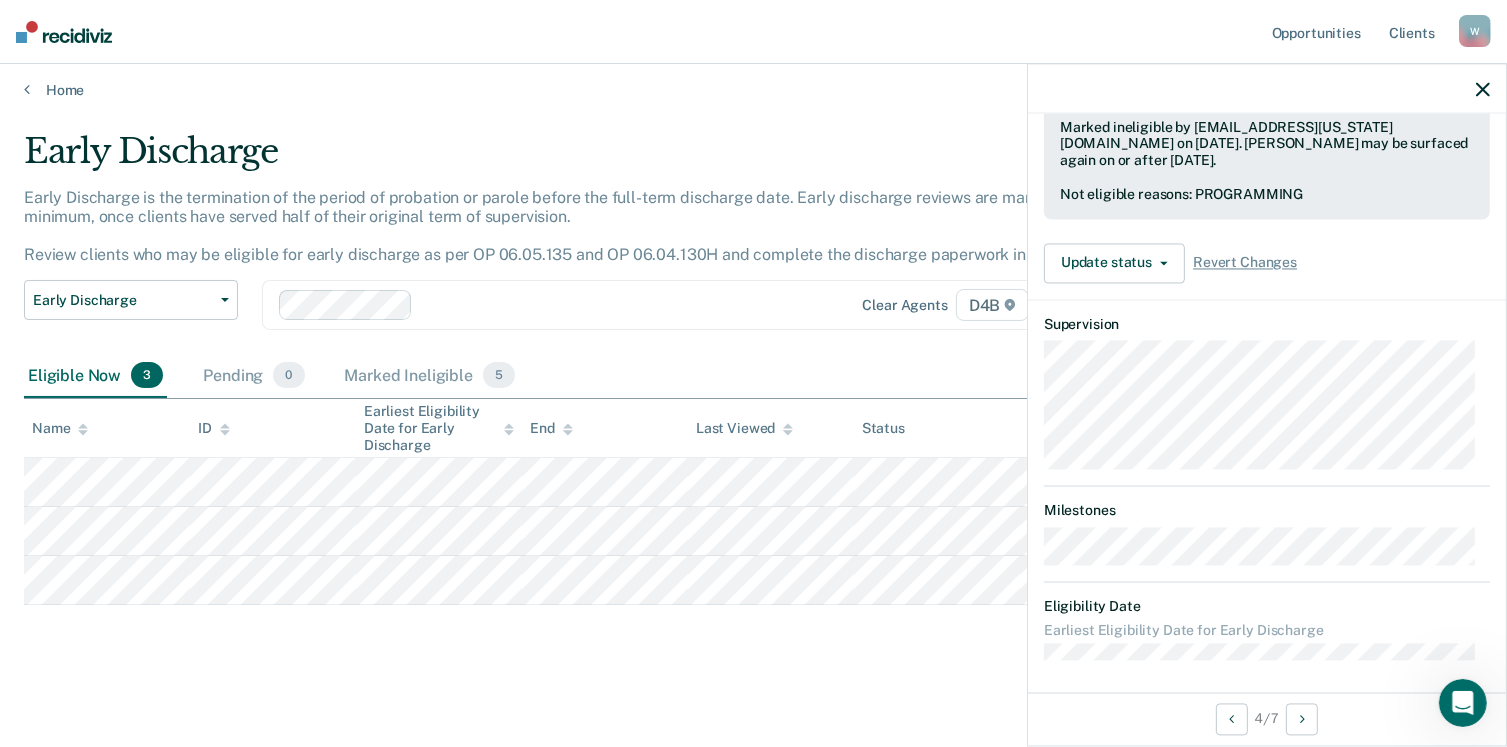 scroll, scrollTop: 324, scrollLeft: 0, axis: vertical 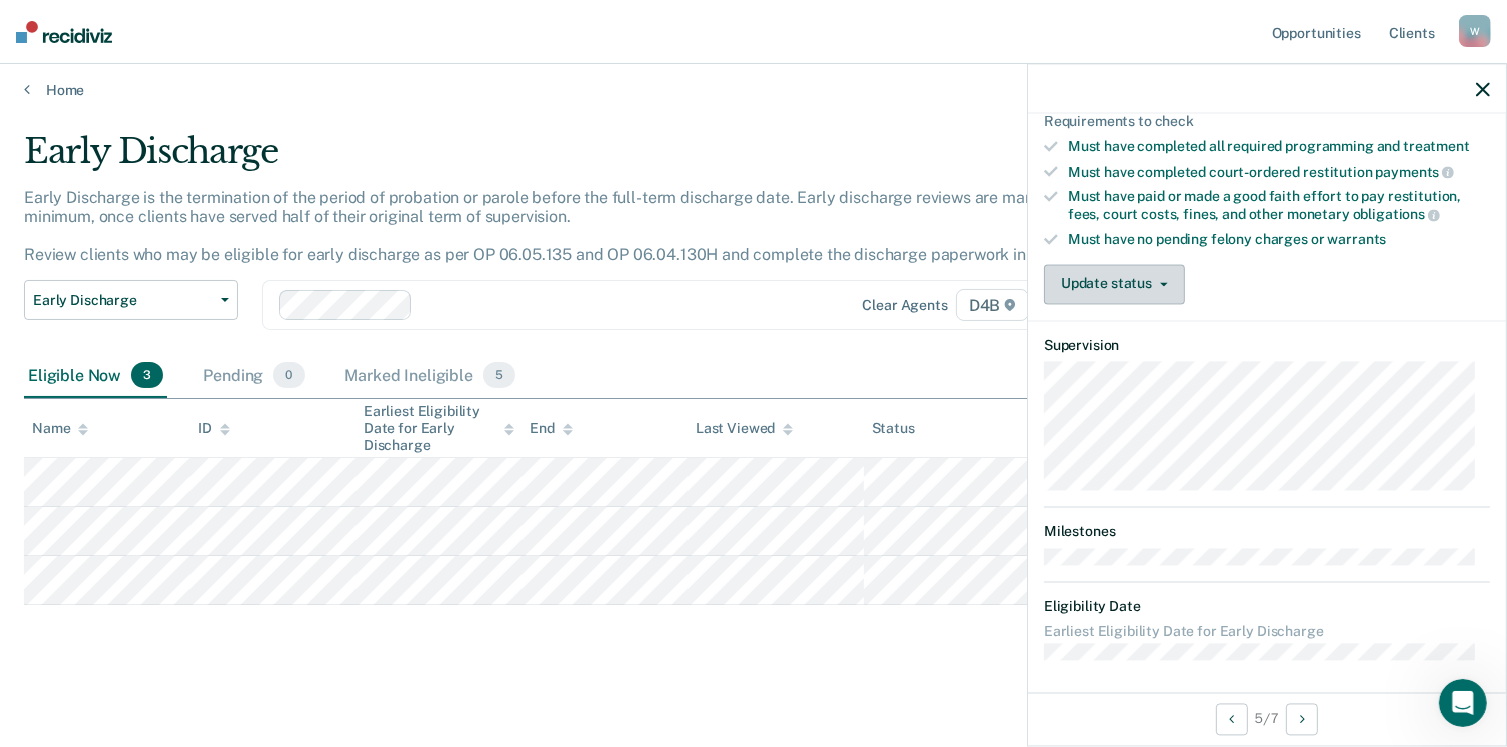 click on "Update status" at bounding box center (1114, 284) 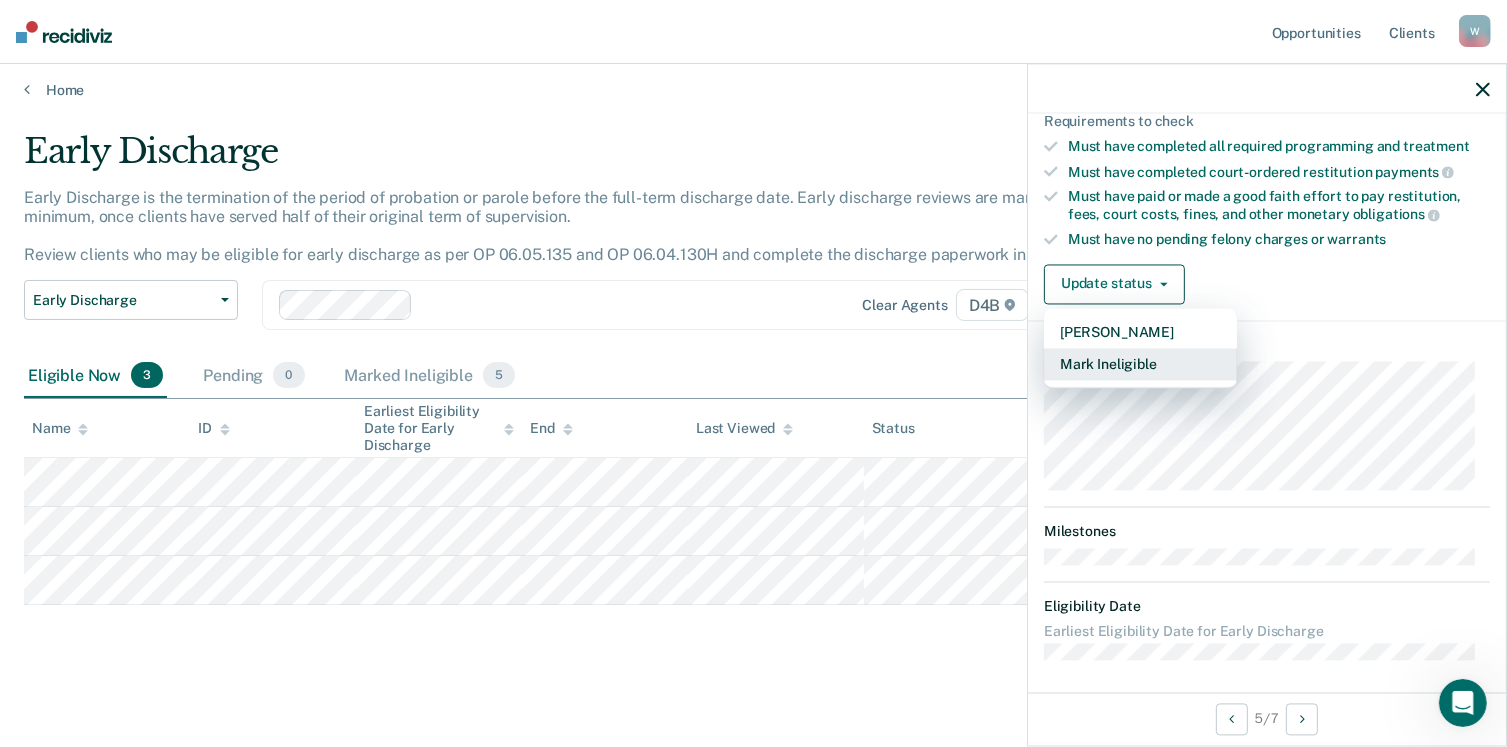 click on "Mark Ineligible" at bounding box center (1140, 364) 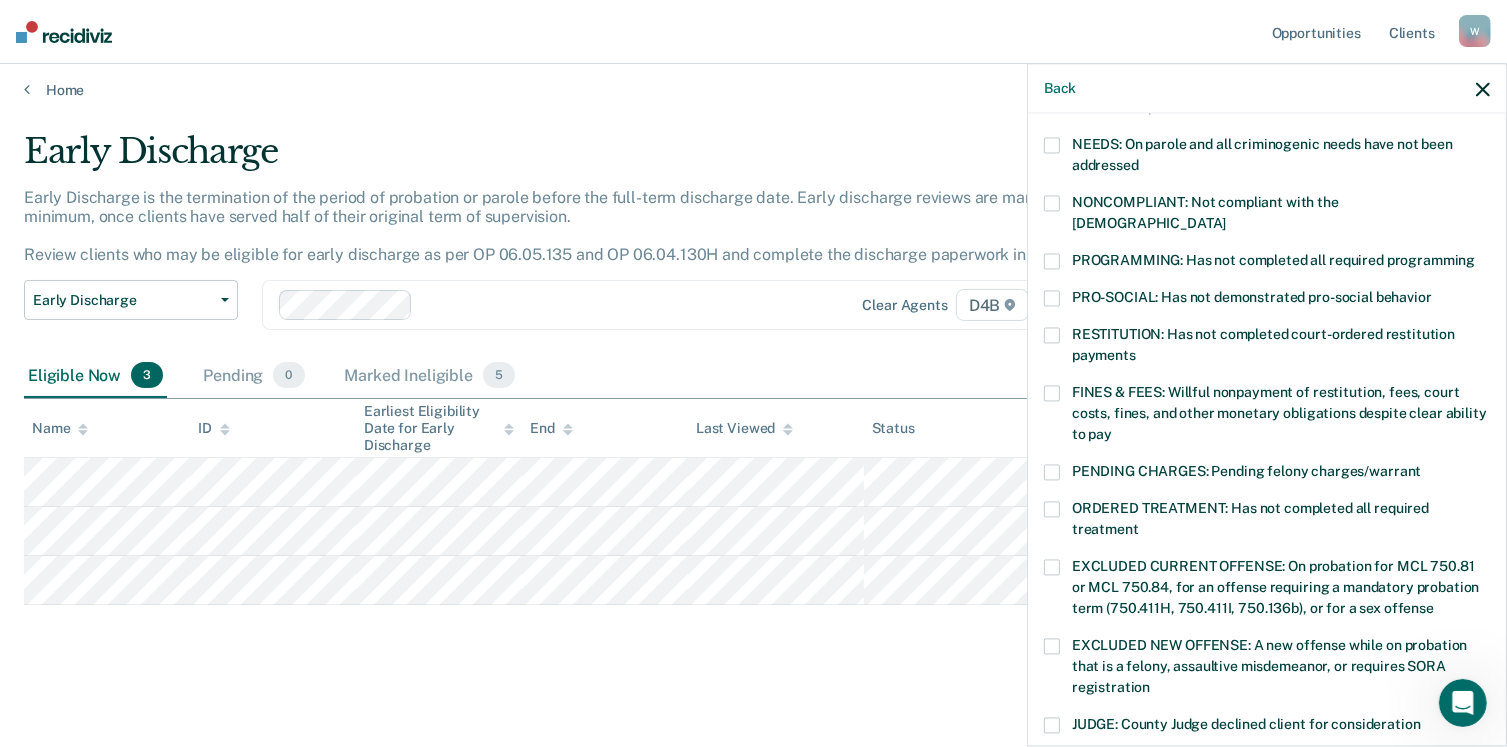 click at bounding box center (1052, 261) 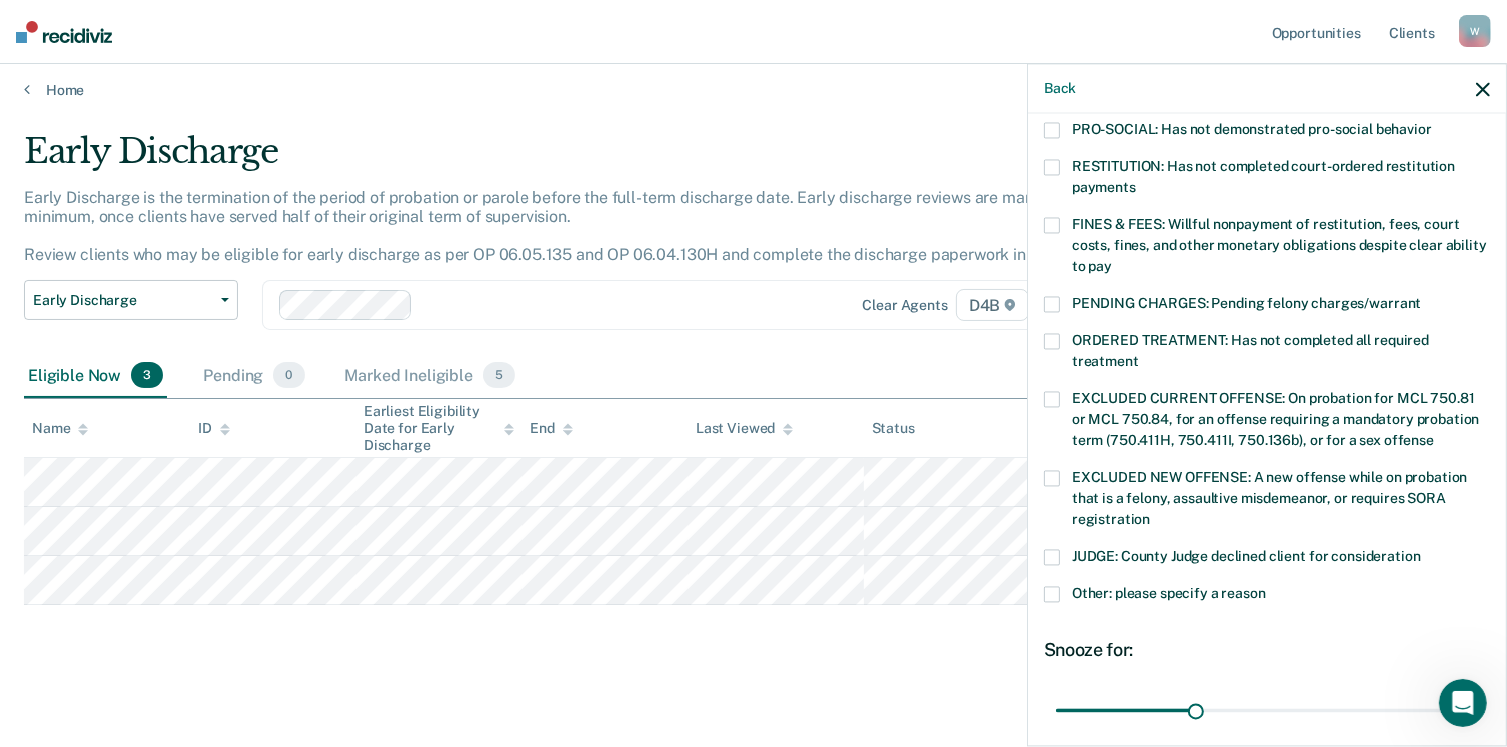 scroll, scrollTop: 629, scrollLeft: 0, axis: vertical 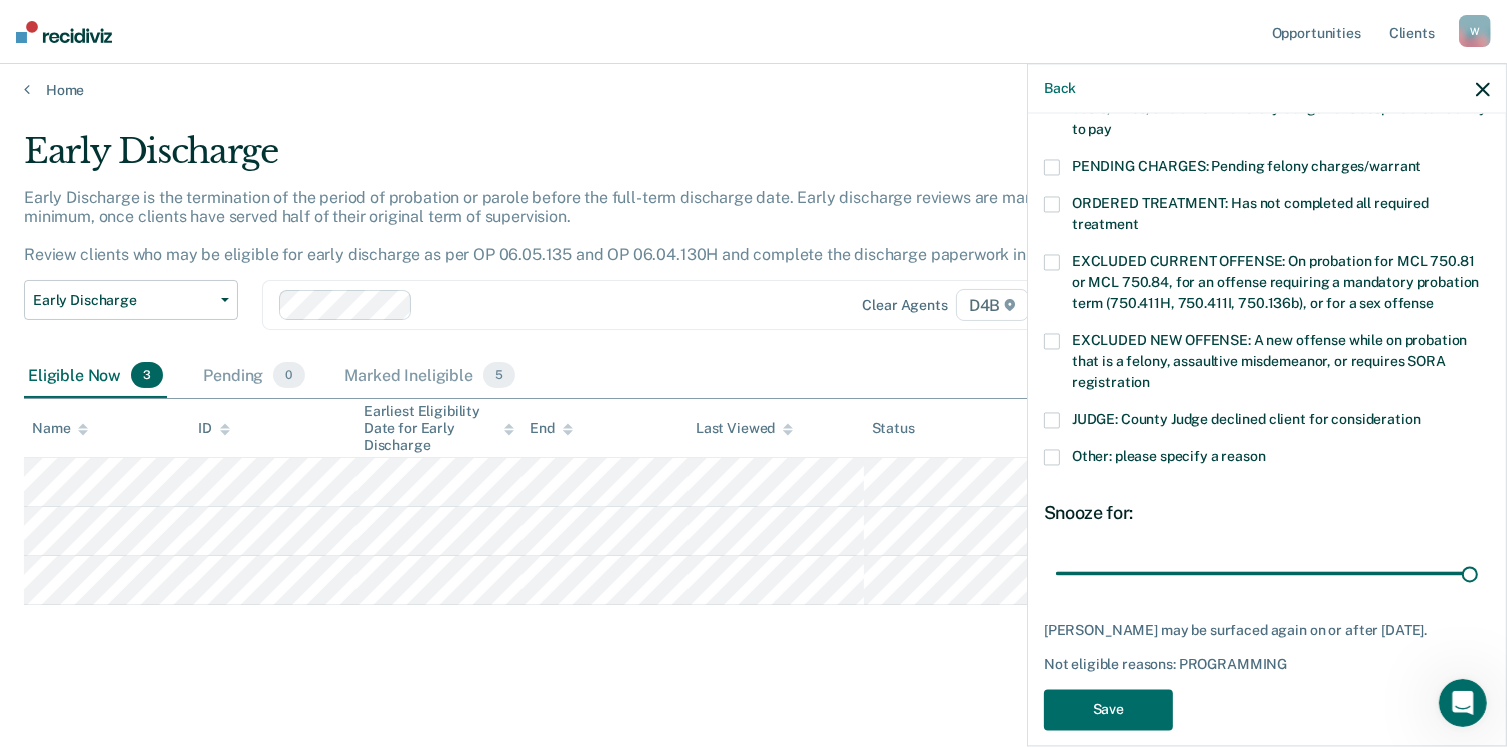 drag, startPoint x: 1196, startPoint y: 553, endPoint x: 1474, endPoint y: 561, distance: 278.11508 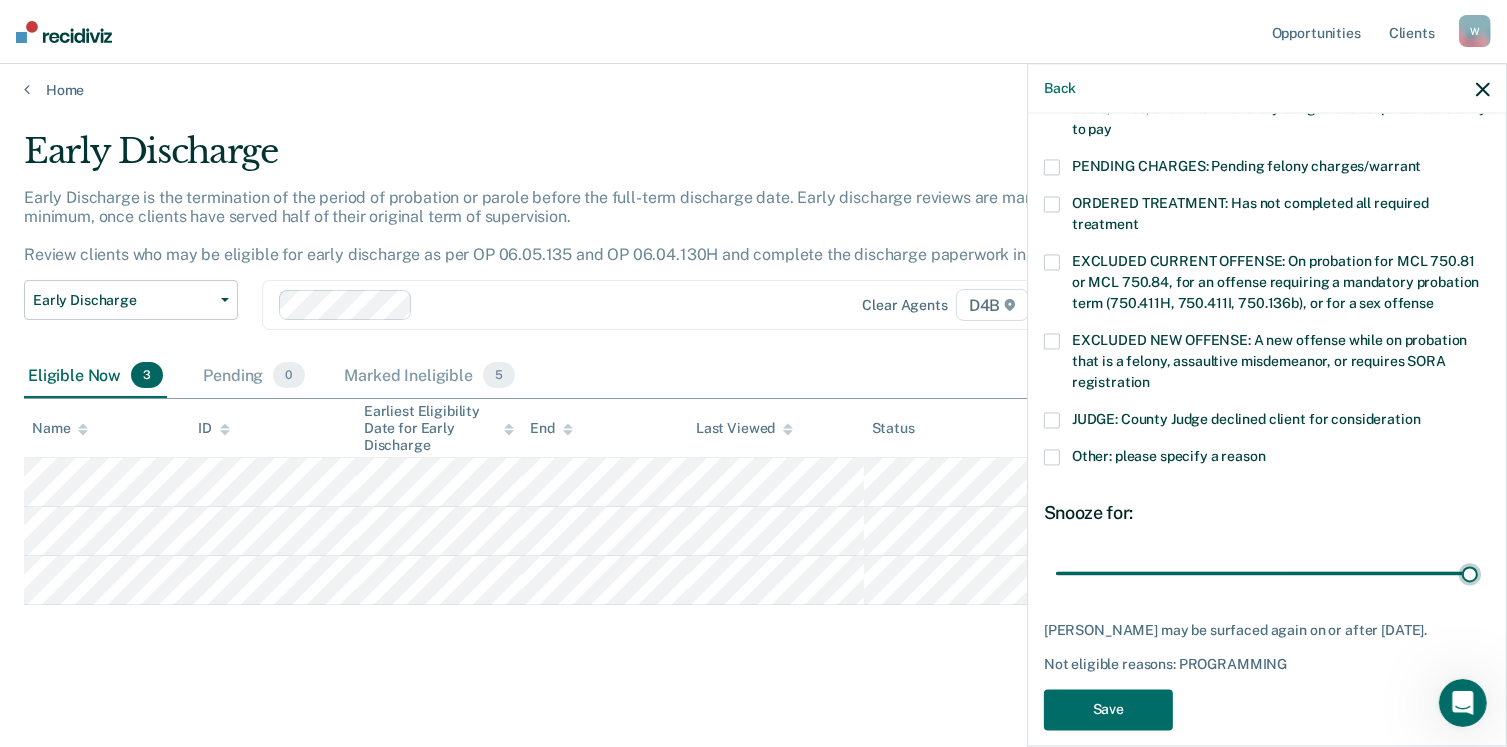 type on "90" 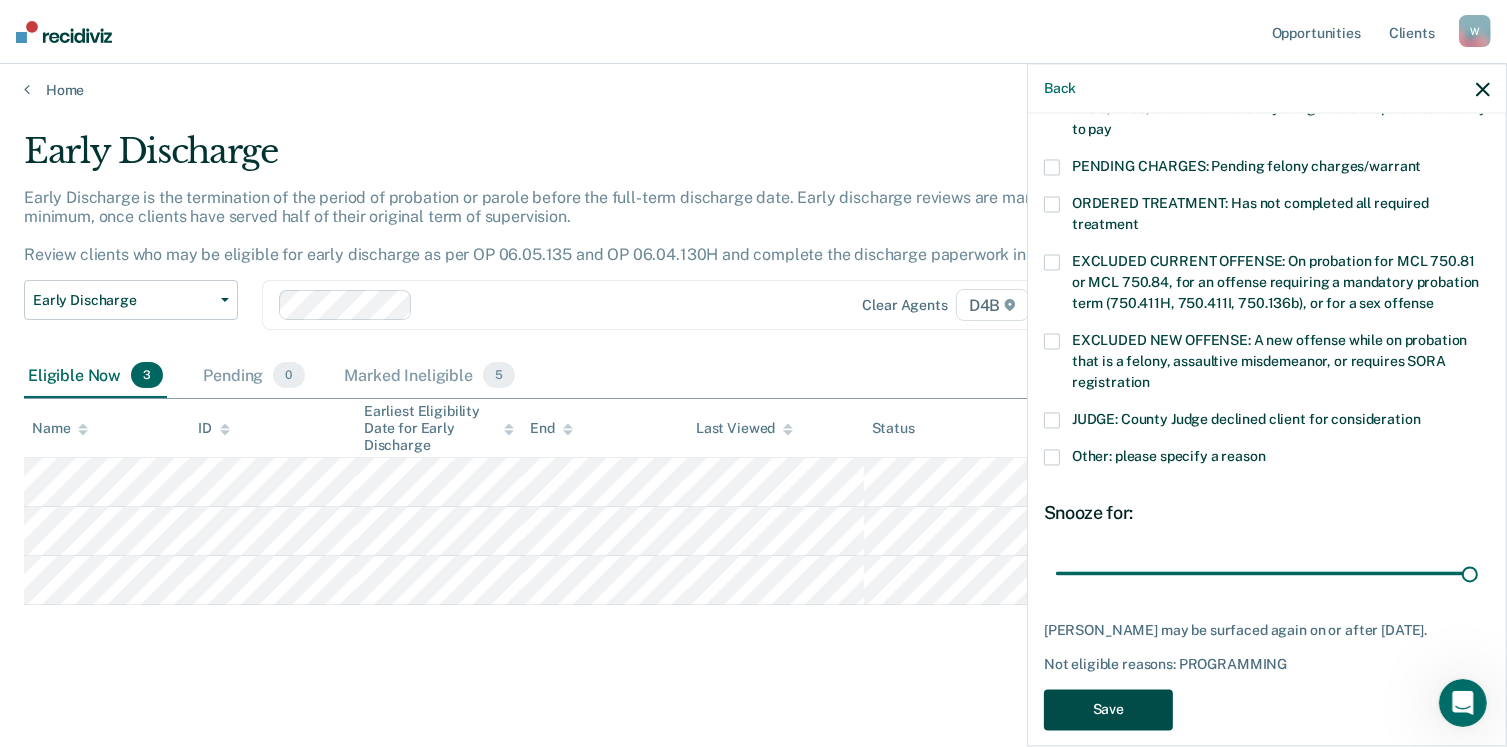 click on "Save" at bounding box center [1108, 709] 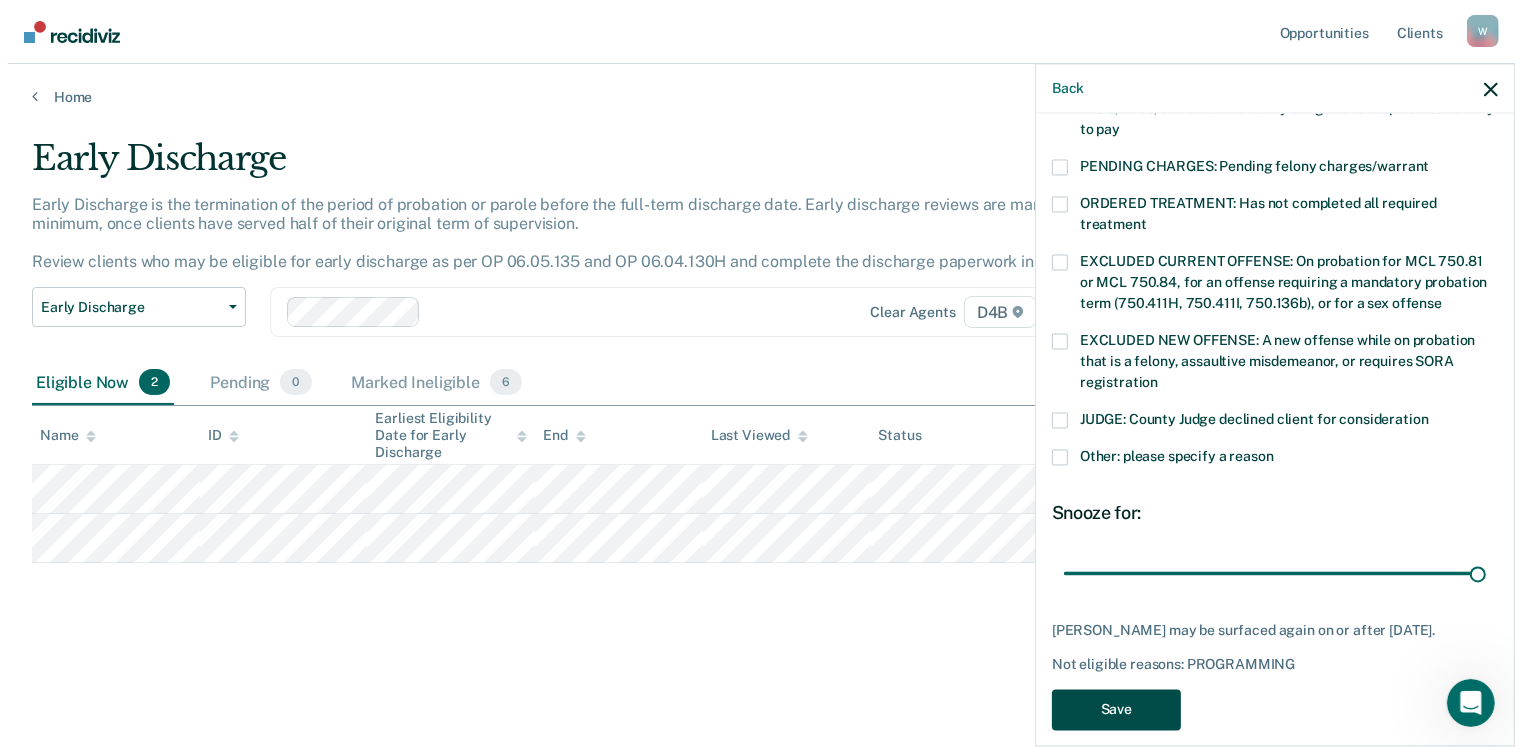 scroll, scrollTop: 0, scrollLeft: 0, axis: both 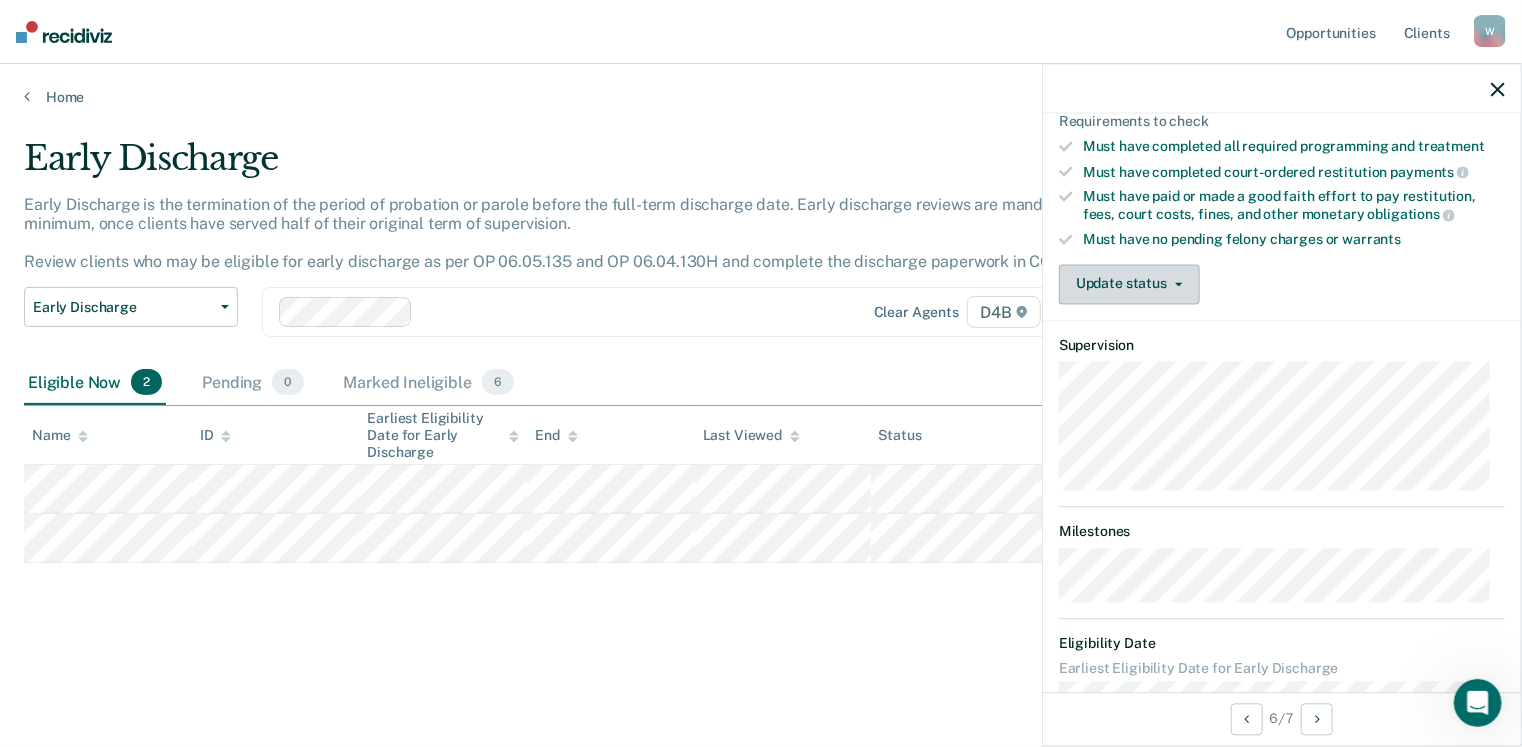 click on "Update status" at bounding box center [1129, 284] 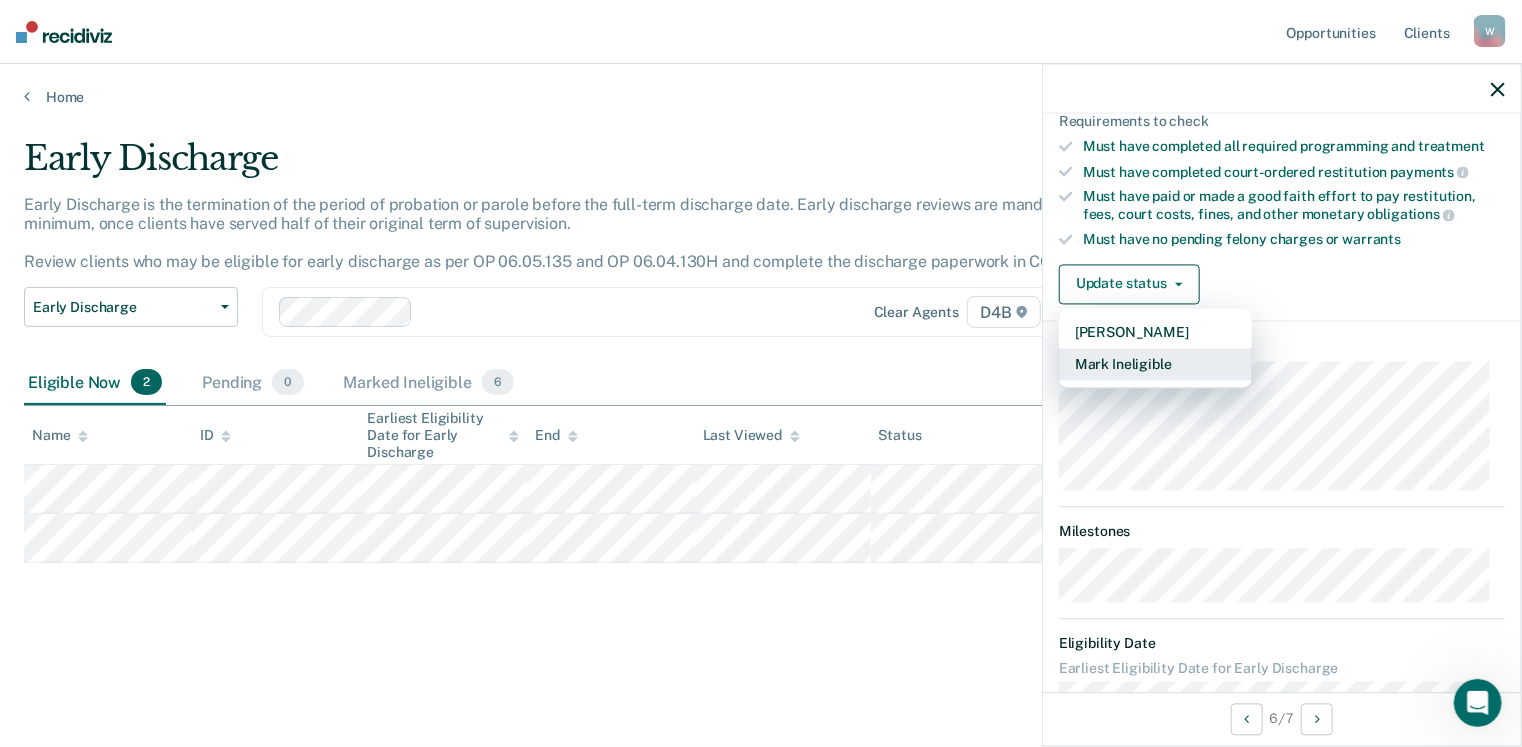 click on "Mark Ineligible" at bounding box center [1155, 364] 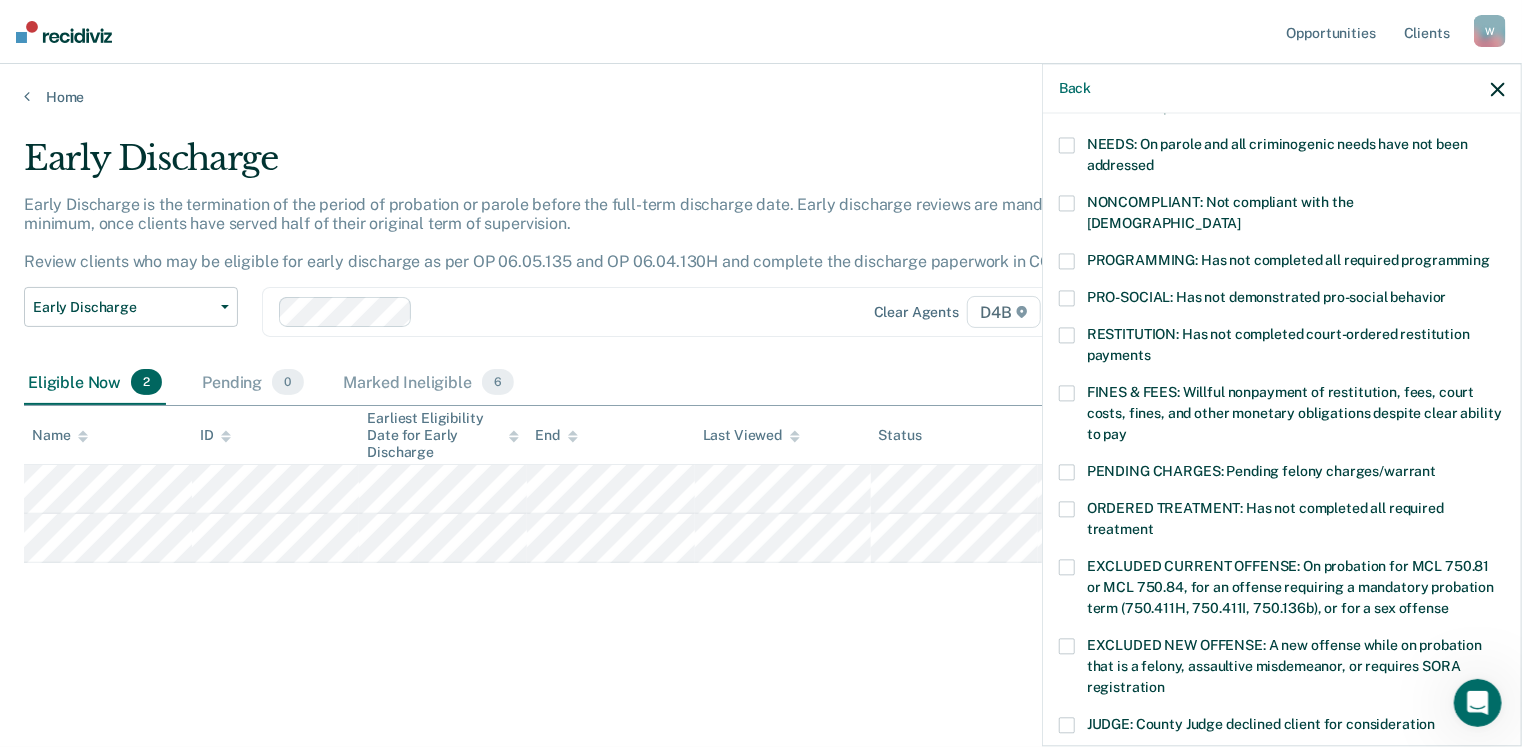 click at bounding box center (1067, 261) 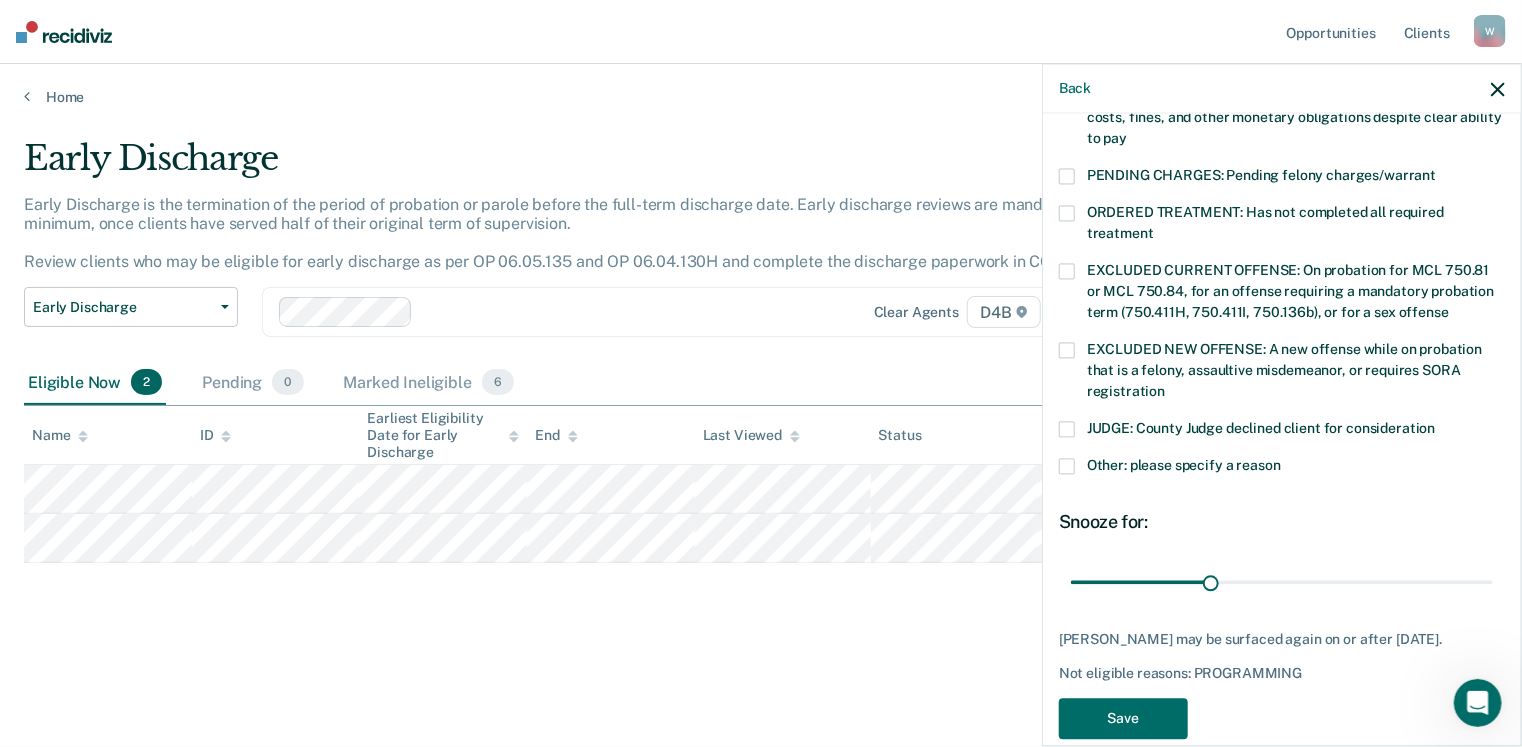 scroll, scrollTop: 629, scrollLeft: 0, axis: vertical 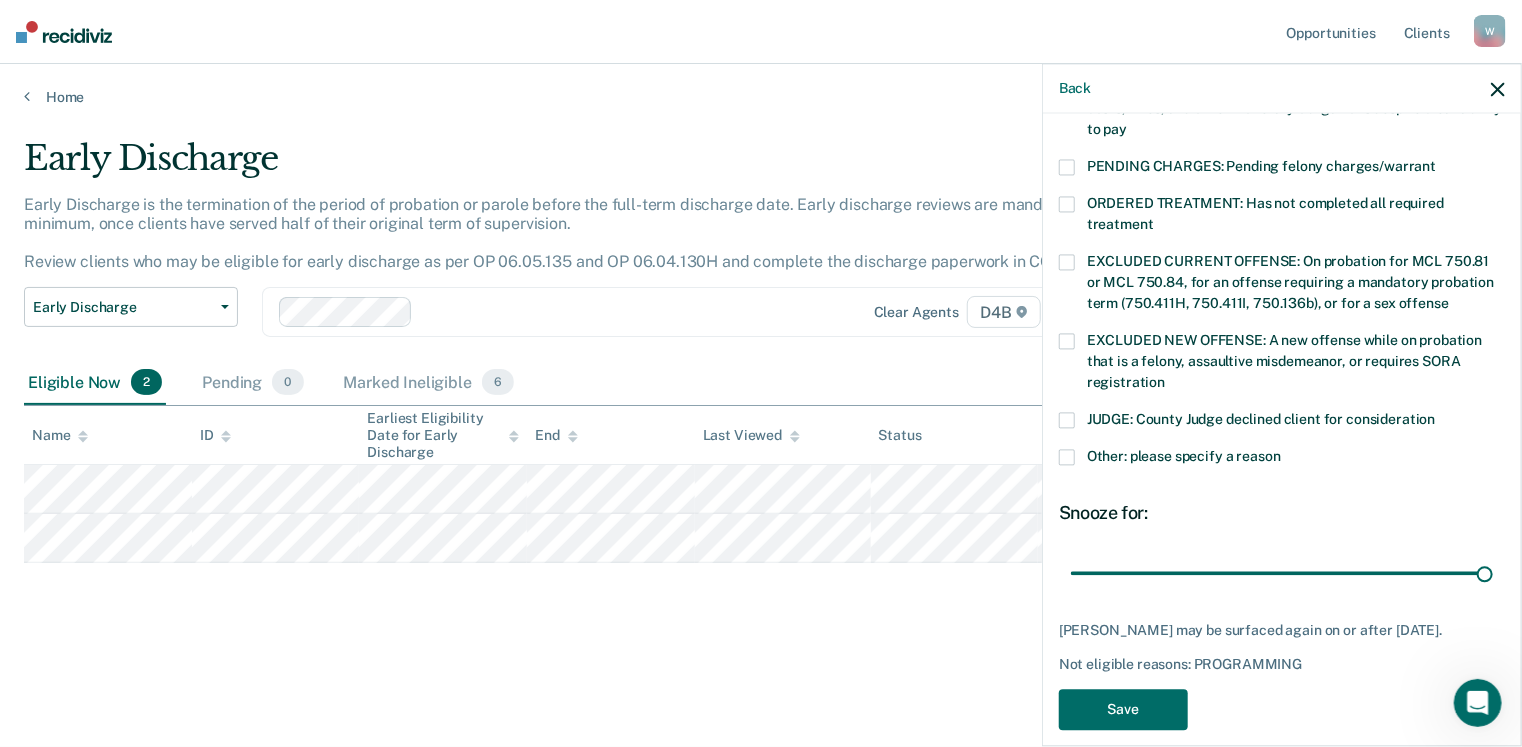 drag, startPoint x: 1206, startPoint y: 552, endPoint x: 1495, endPoint y: 571, distance: 289.6239 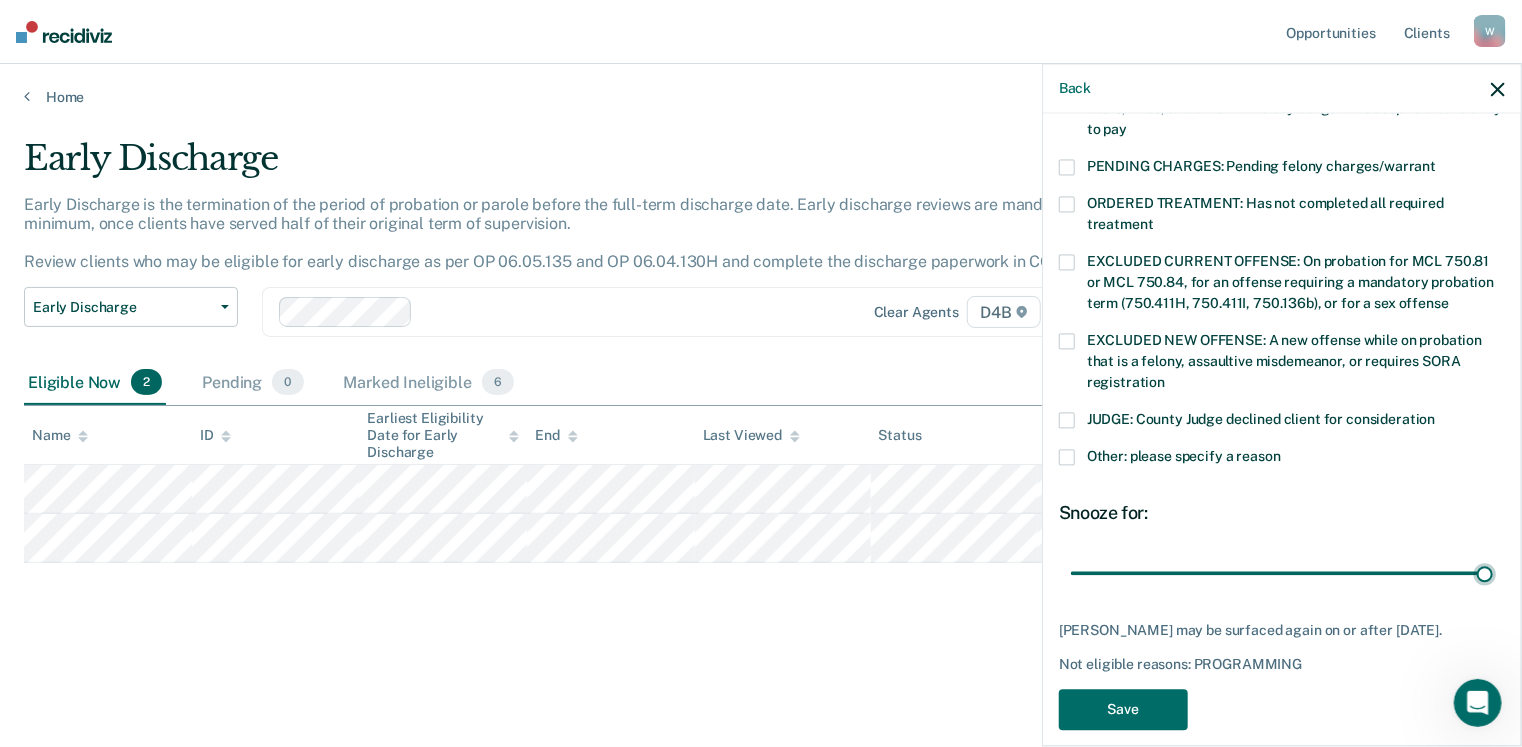 type on "90" 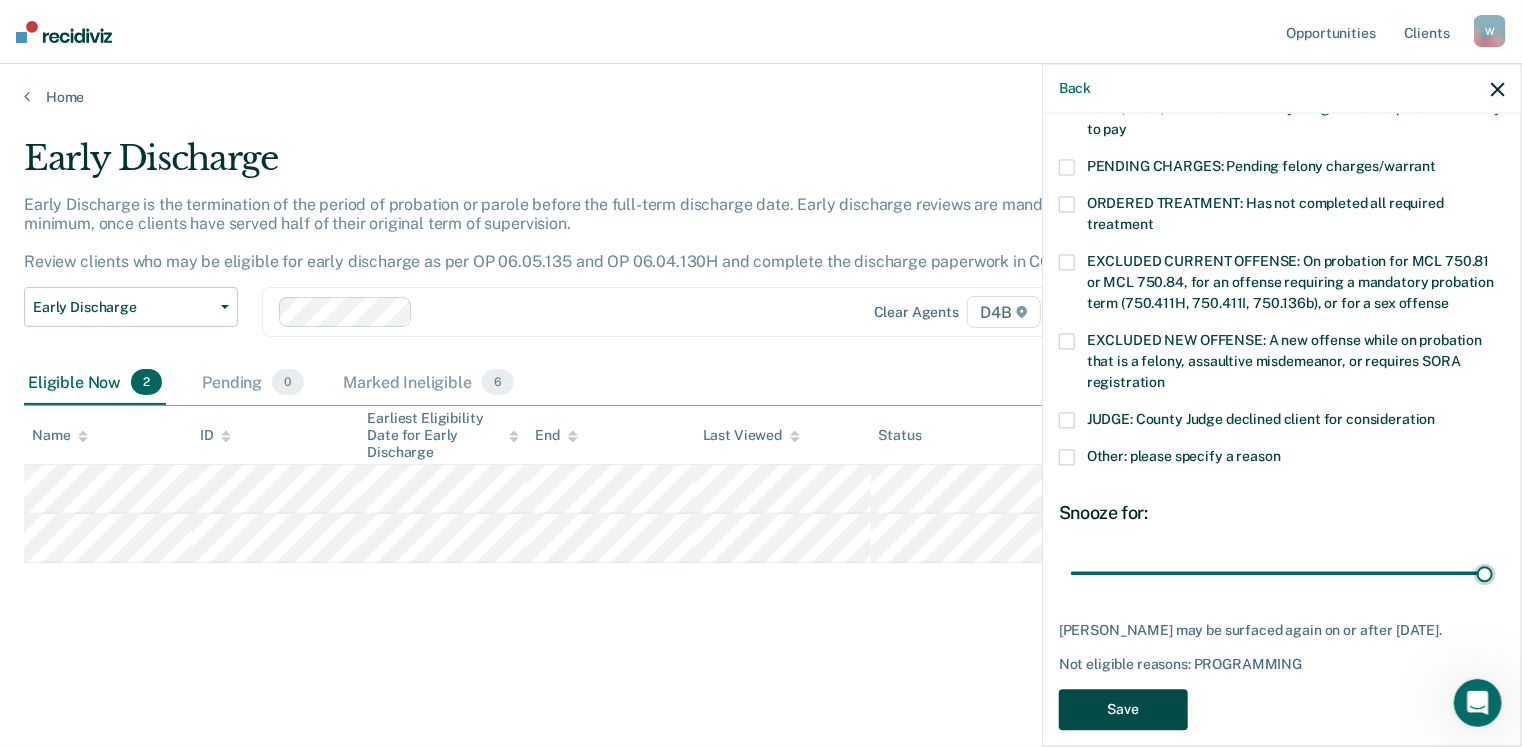 click on "Save" at bounding box center (1123, 709) 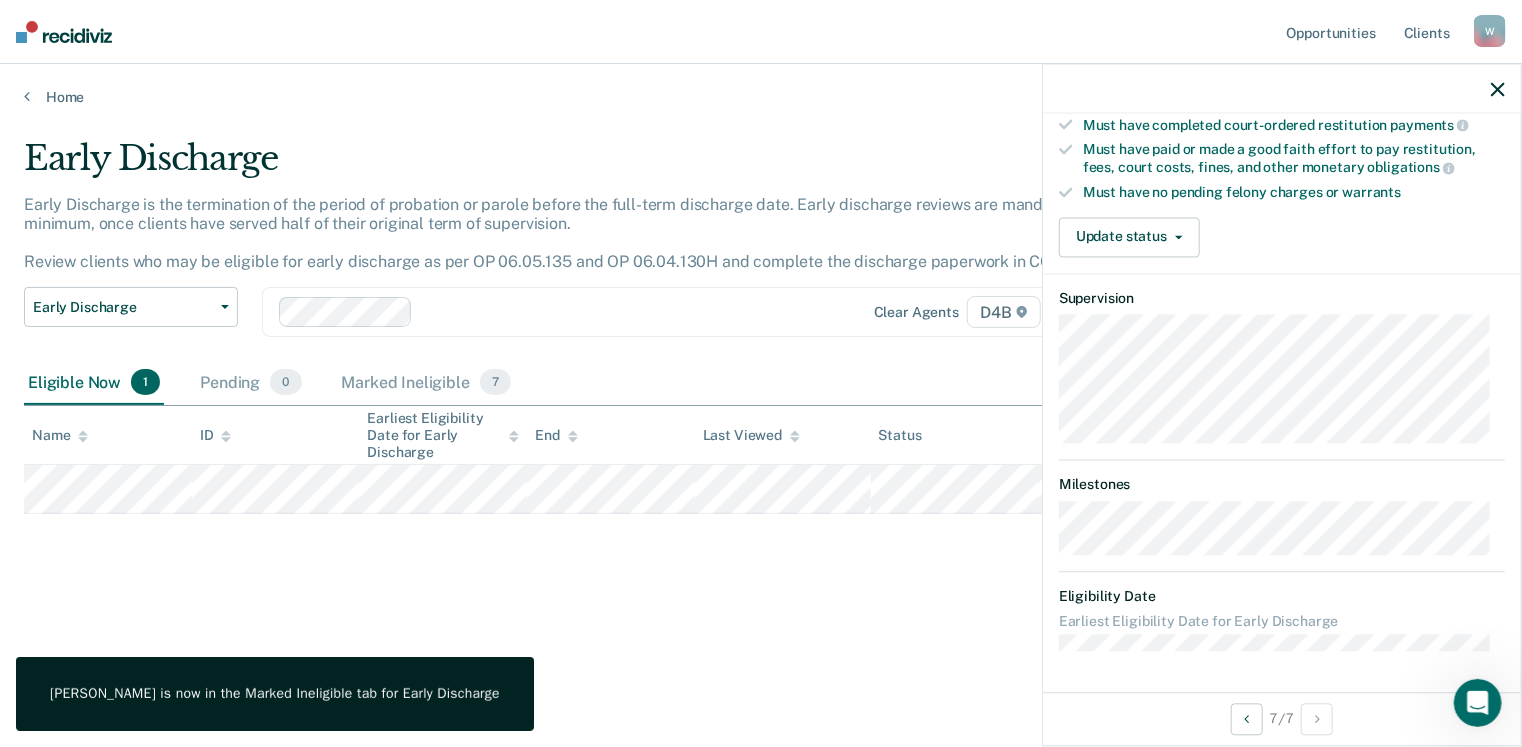 scroll, scrollTop: 362, scrollLeft: 0, axis: vertical 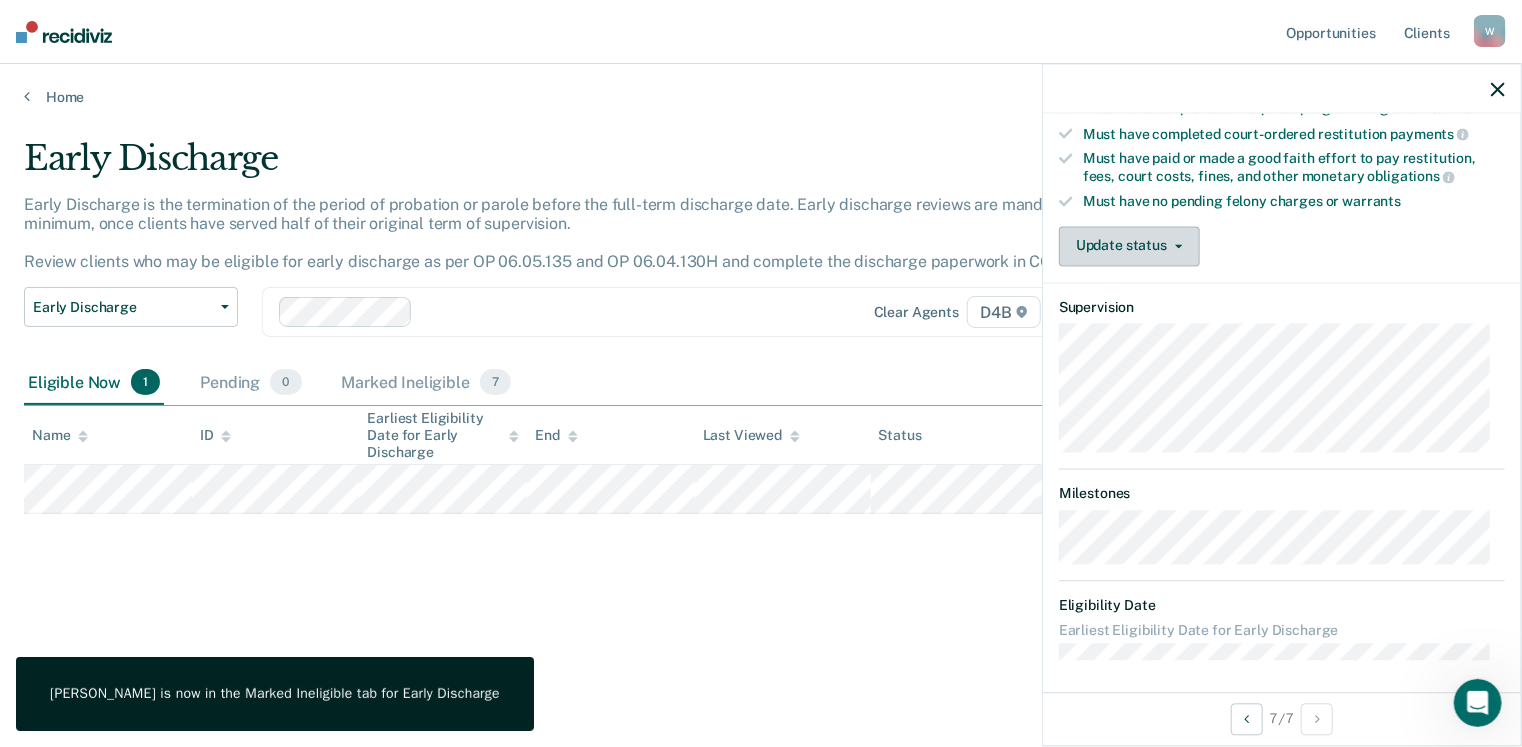 click on "Update status" at bounding box center (1129, 246) 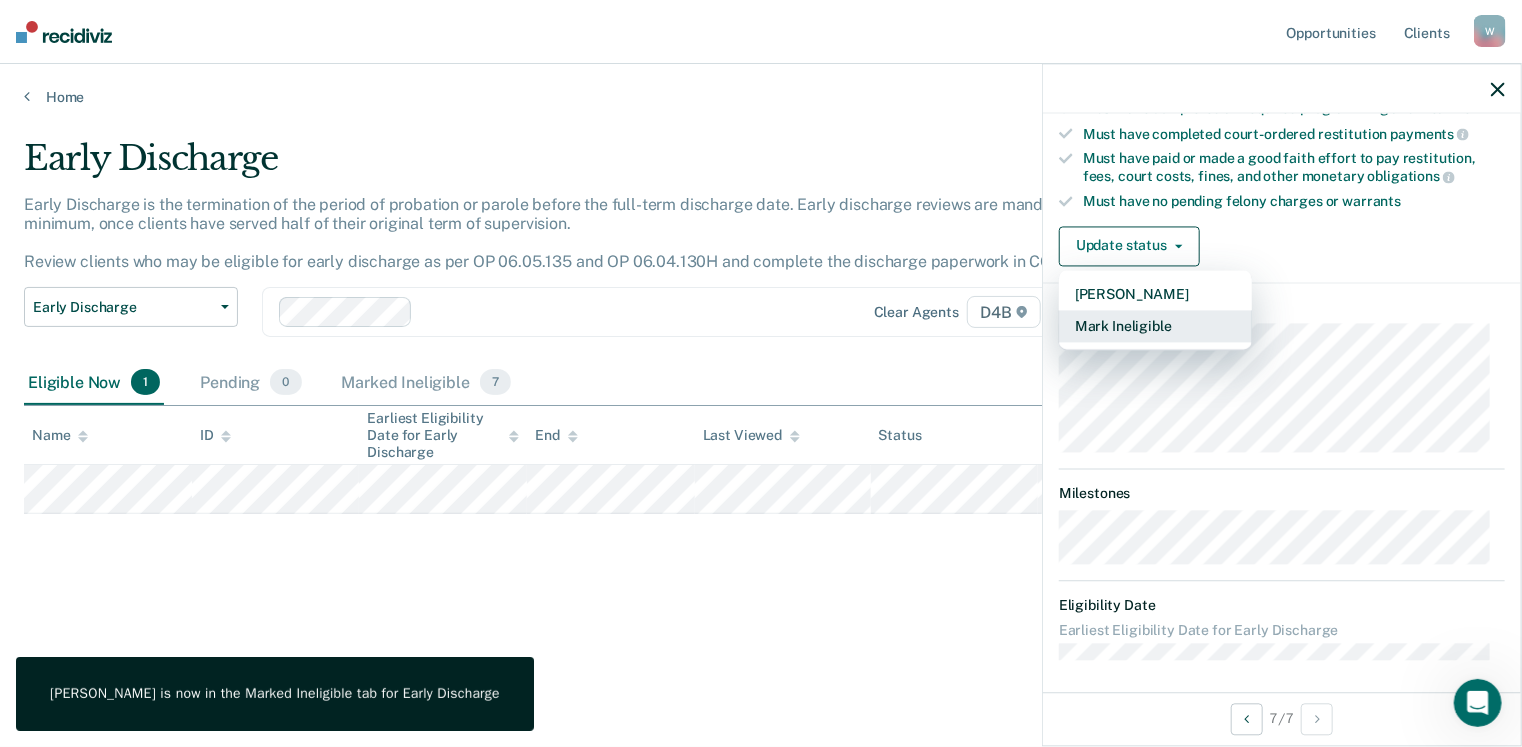 scroll, scrollTop: 361, scrollLeft: 0, axis: vertical 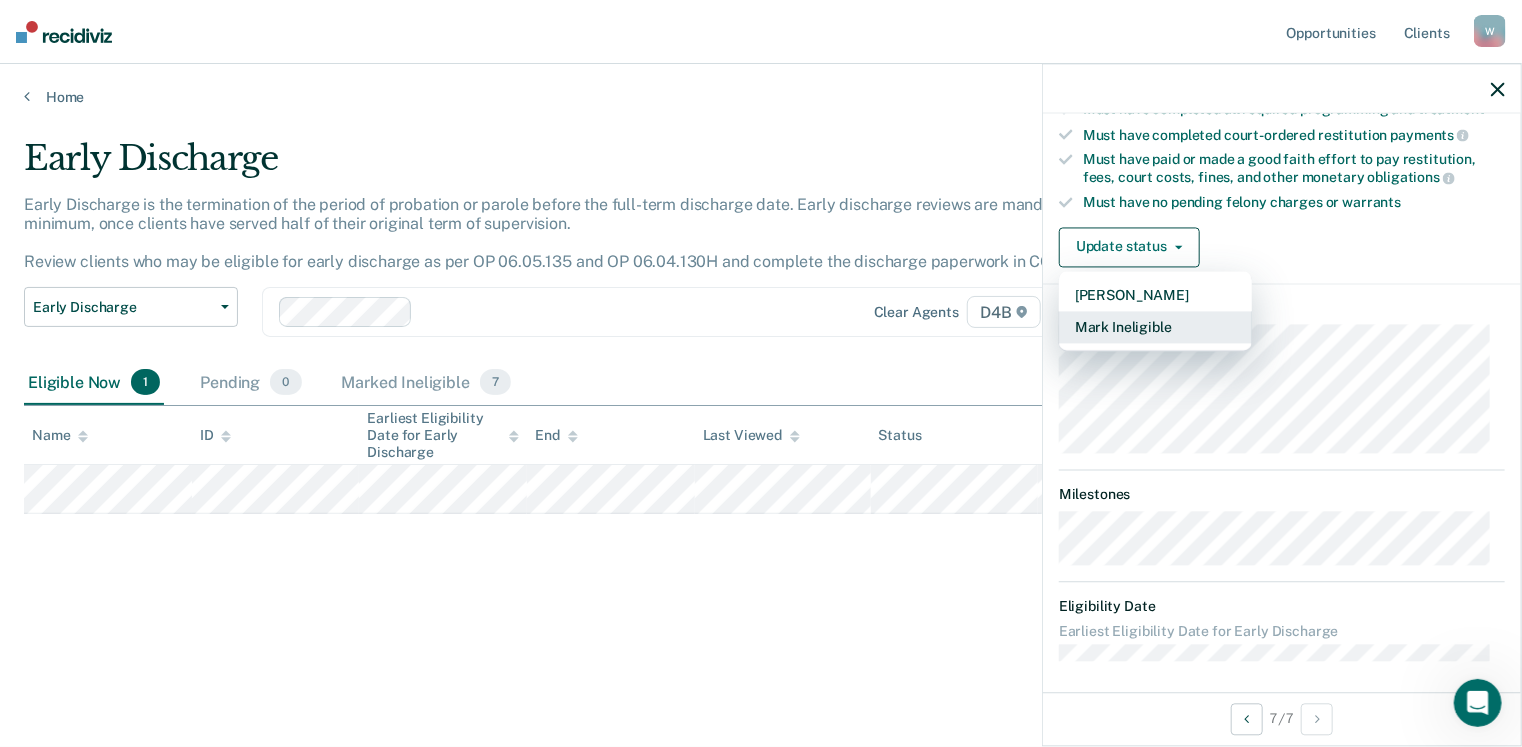 click on "Mark Ineligible" at bounding box center [1155, 327] 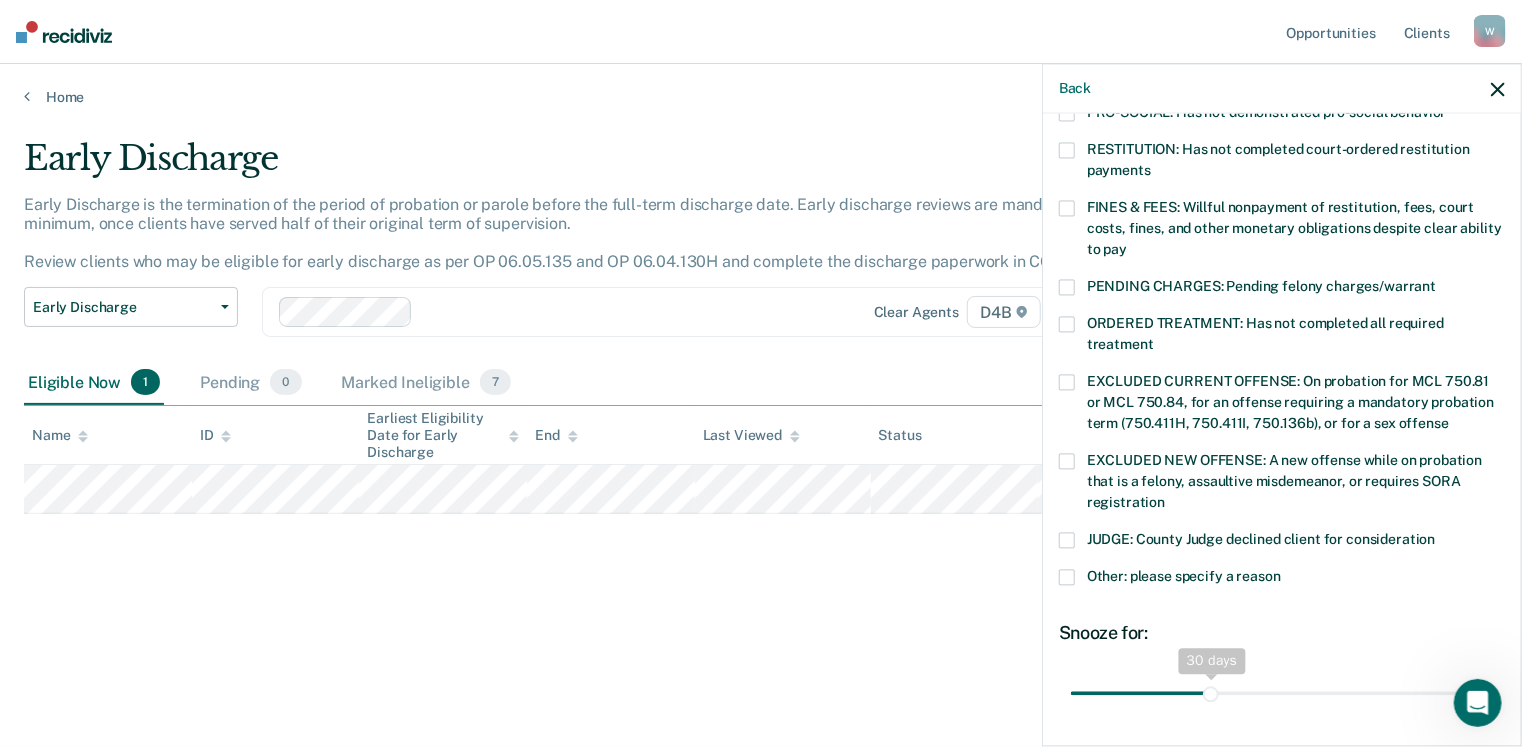 scroll, scrollTop: 629, scrollLeft: 0, axis: vertical 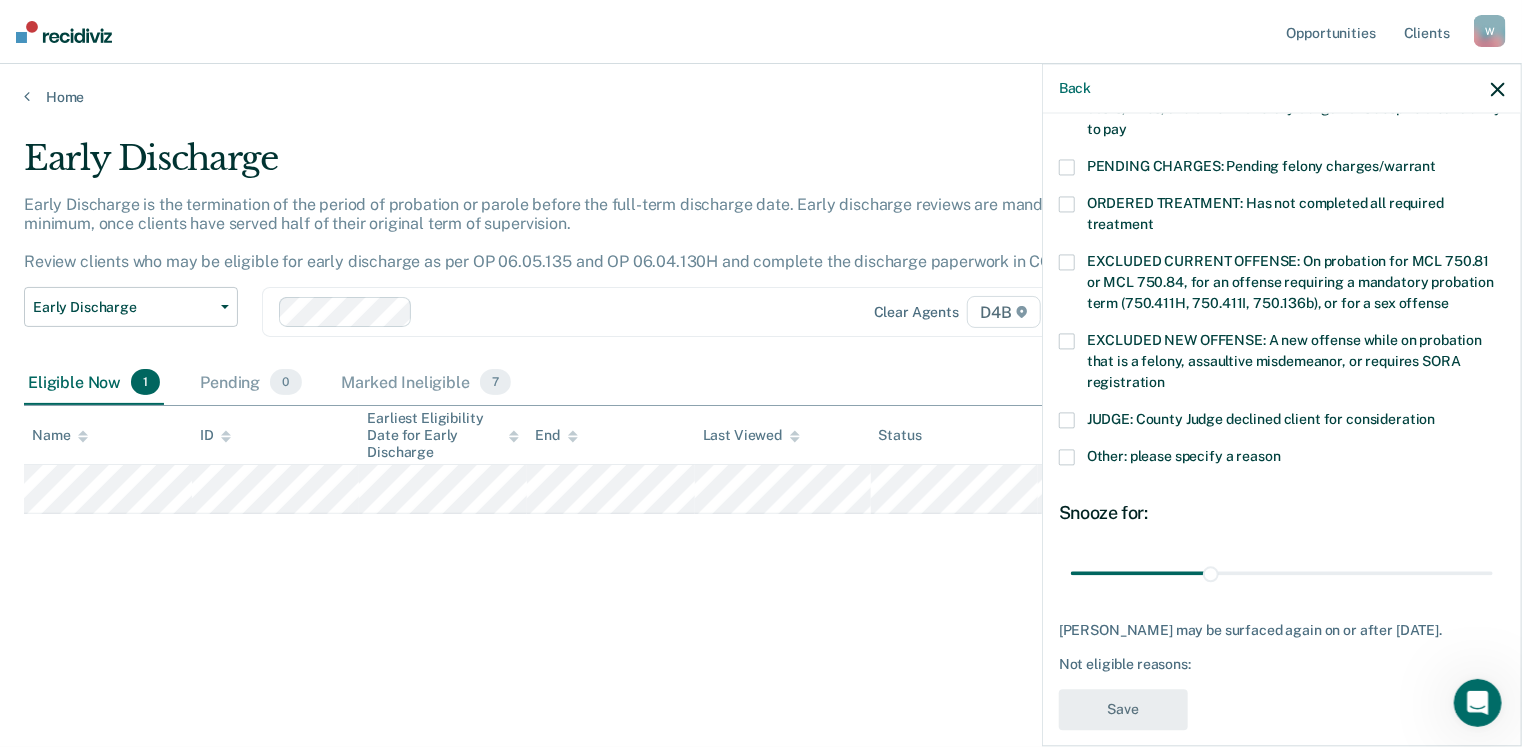 click on "Other: please specify a reason" at bounding box center (1282, 459) 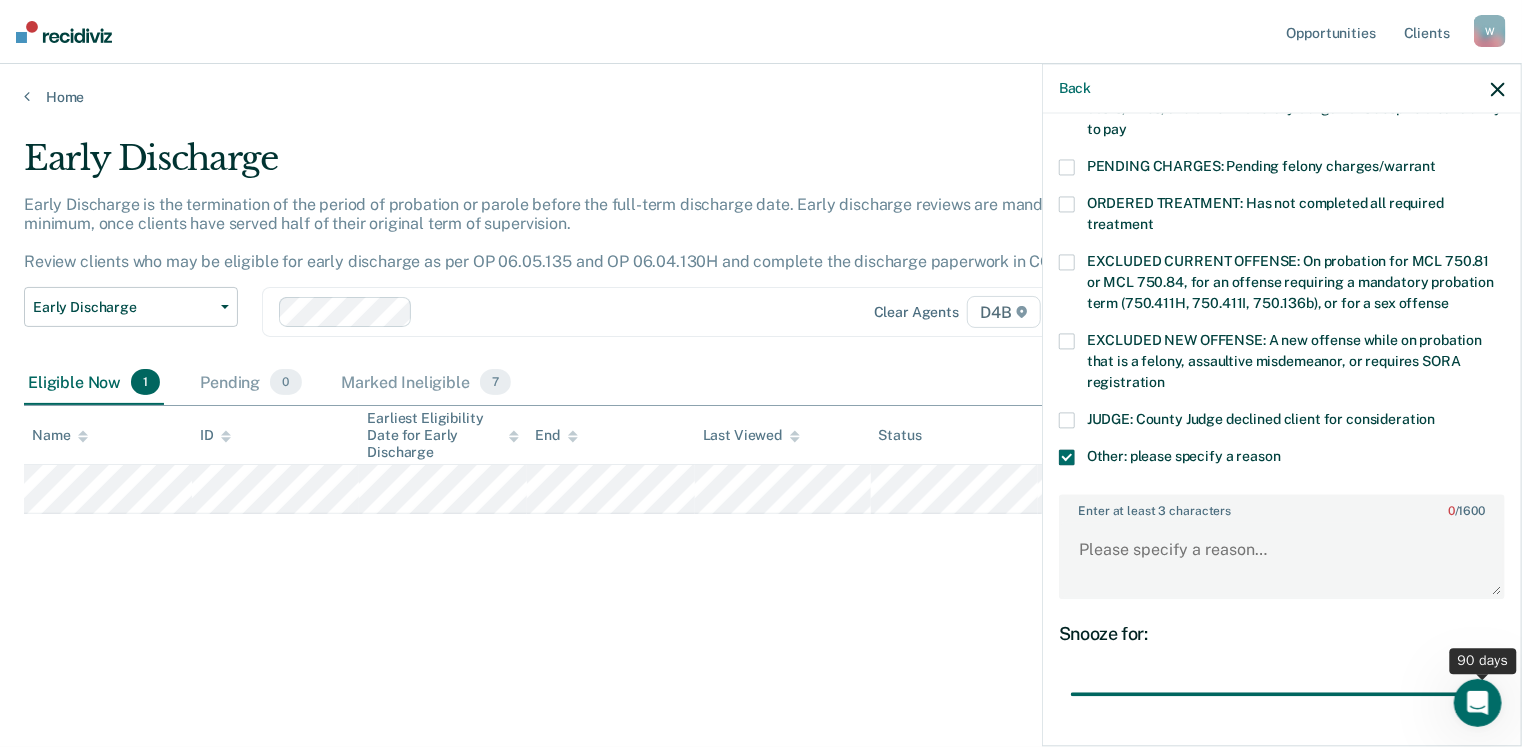 drag, startPoint x: 1217, startPoint y: 666, endPoint x: 1497, endPoint y: 665, distance: 280.0018 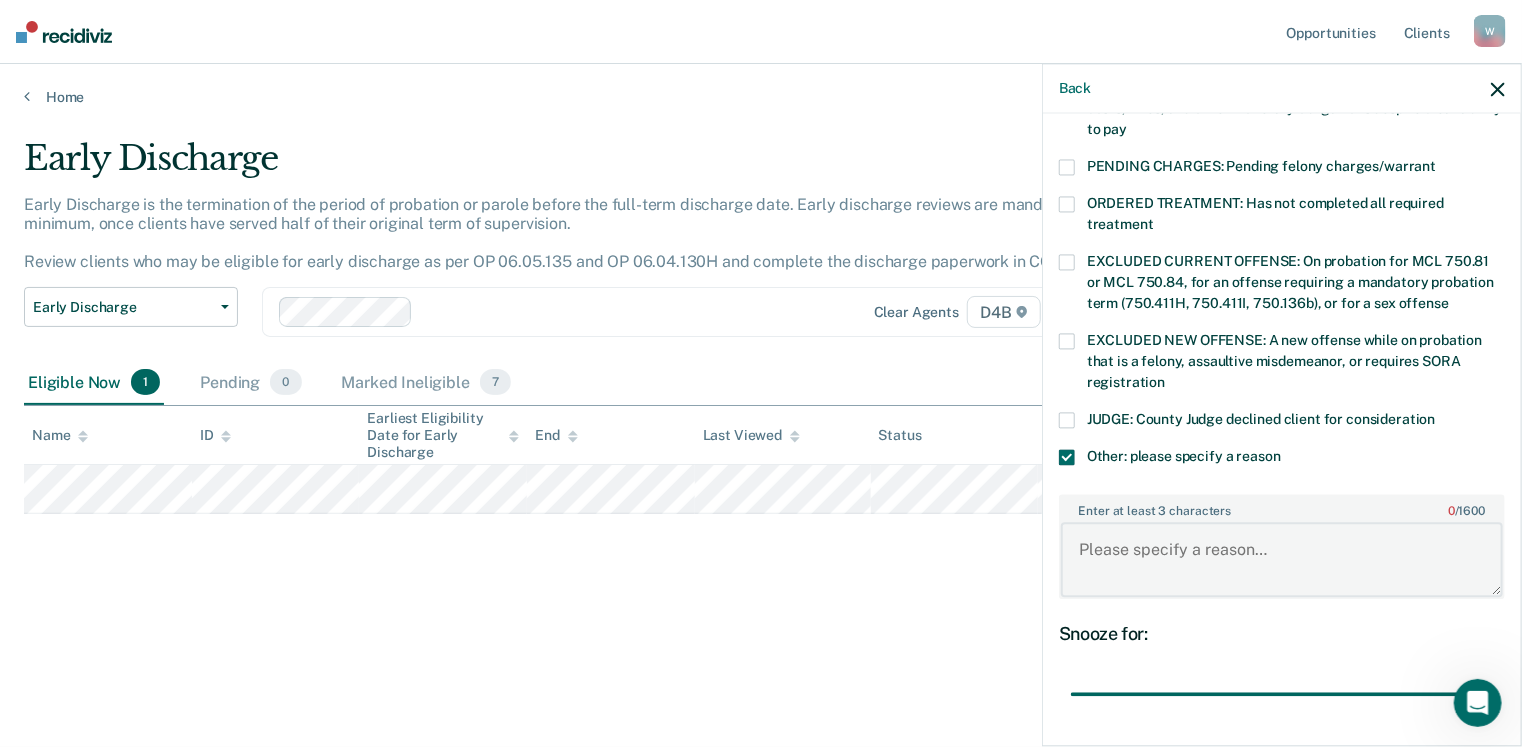 click on "Enter at least 3 characters 0  /  1600" at bounding box center [1282, 560] 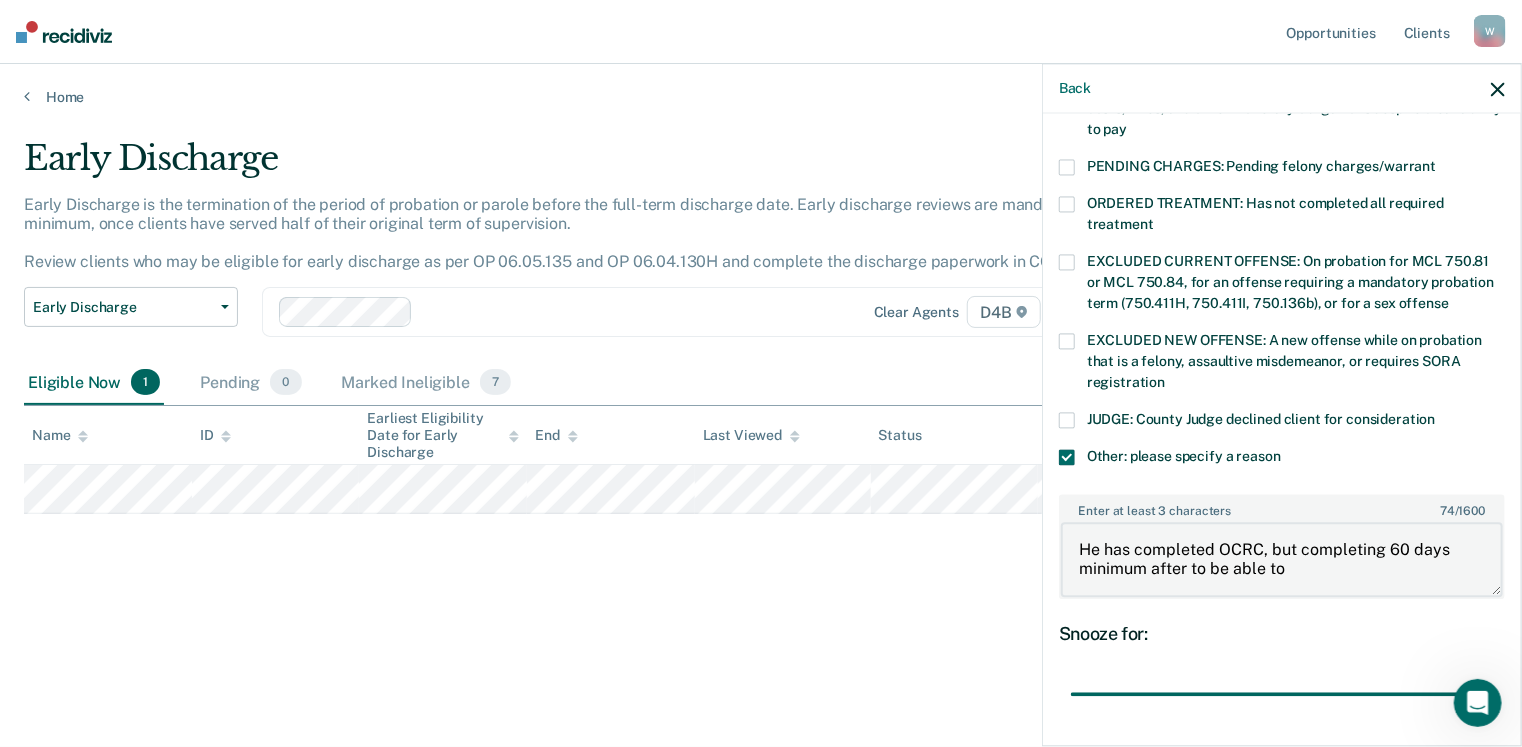 click on "He has completed OCRC, but completing 60 days minimum after to be able to" at bounding box center [1282, 560] 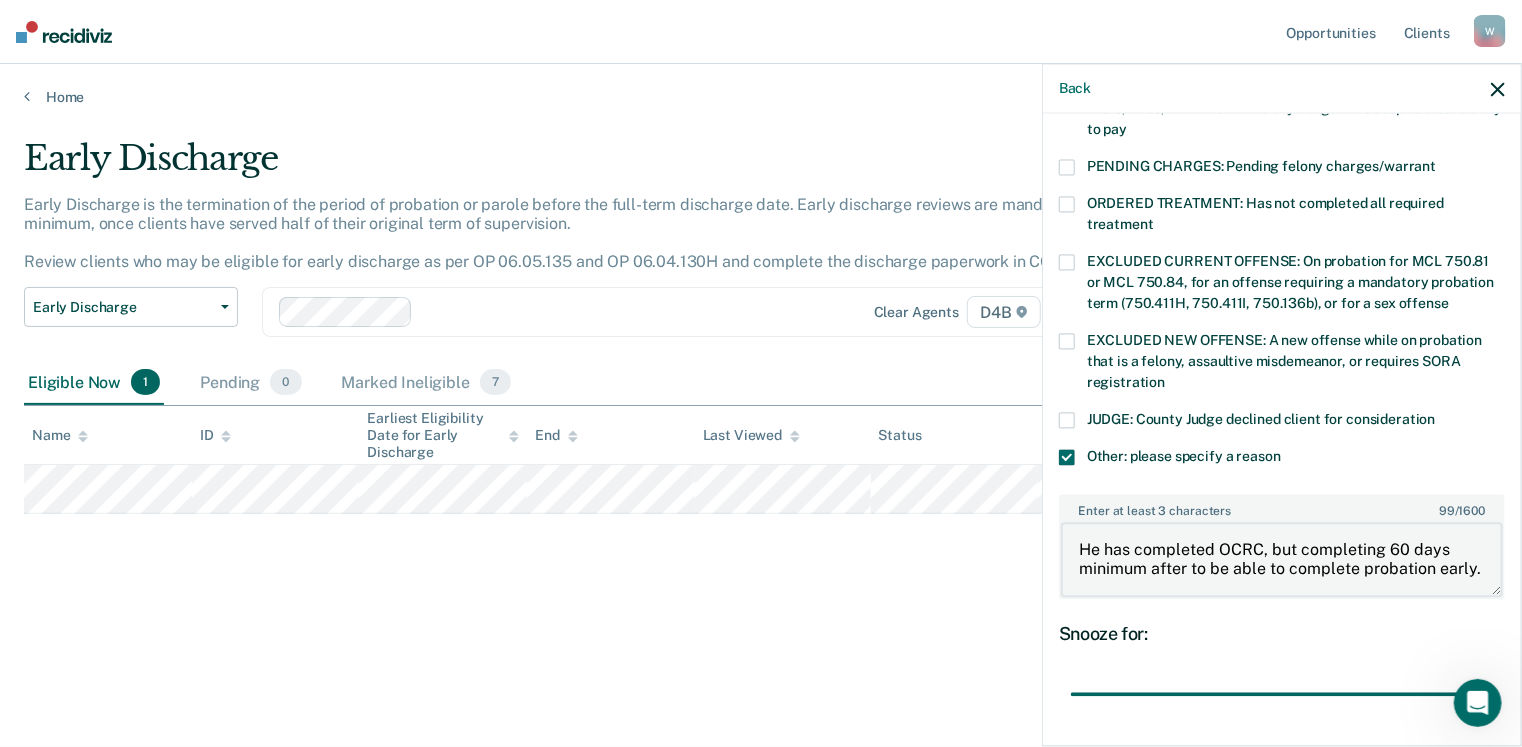 scroll, scrollTop: 3, scrollLeft: 0, axis: vertical 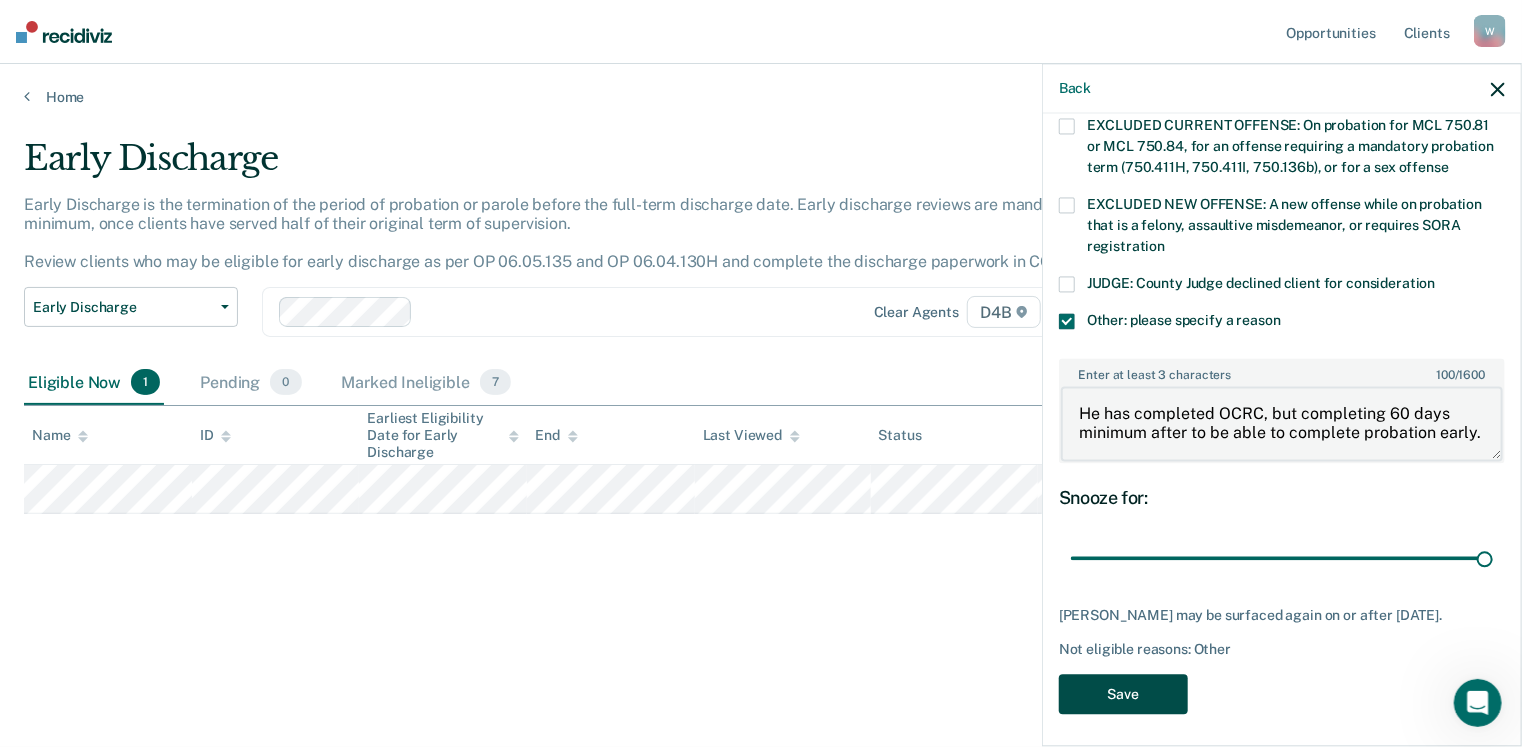 type on "He has completed OCRC, but completing 60 days minimum after to be able to complete probation early." 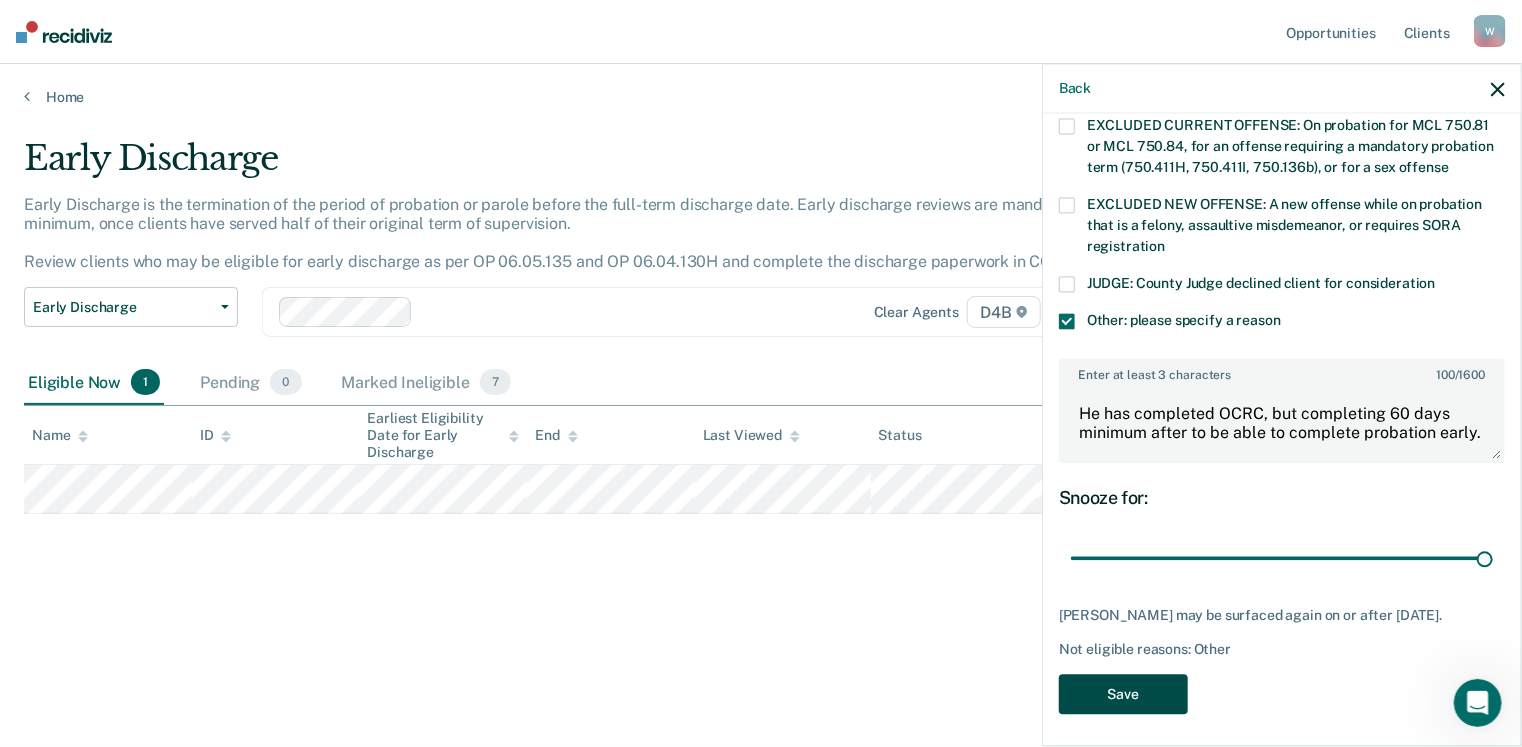 click on "Save" at bounding box center [1123, 694] 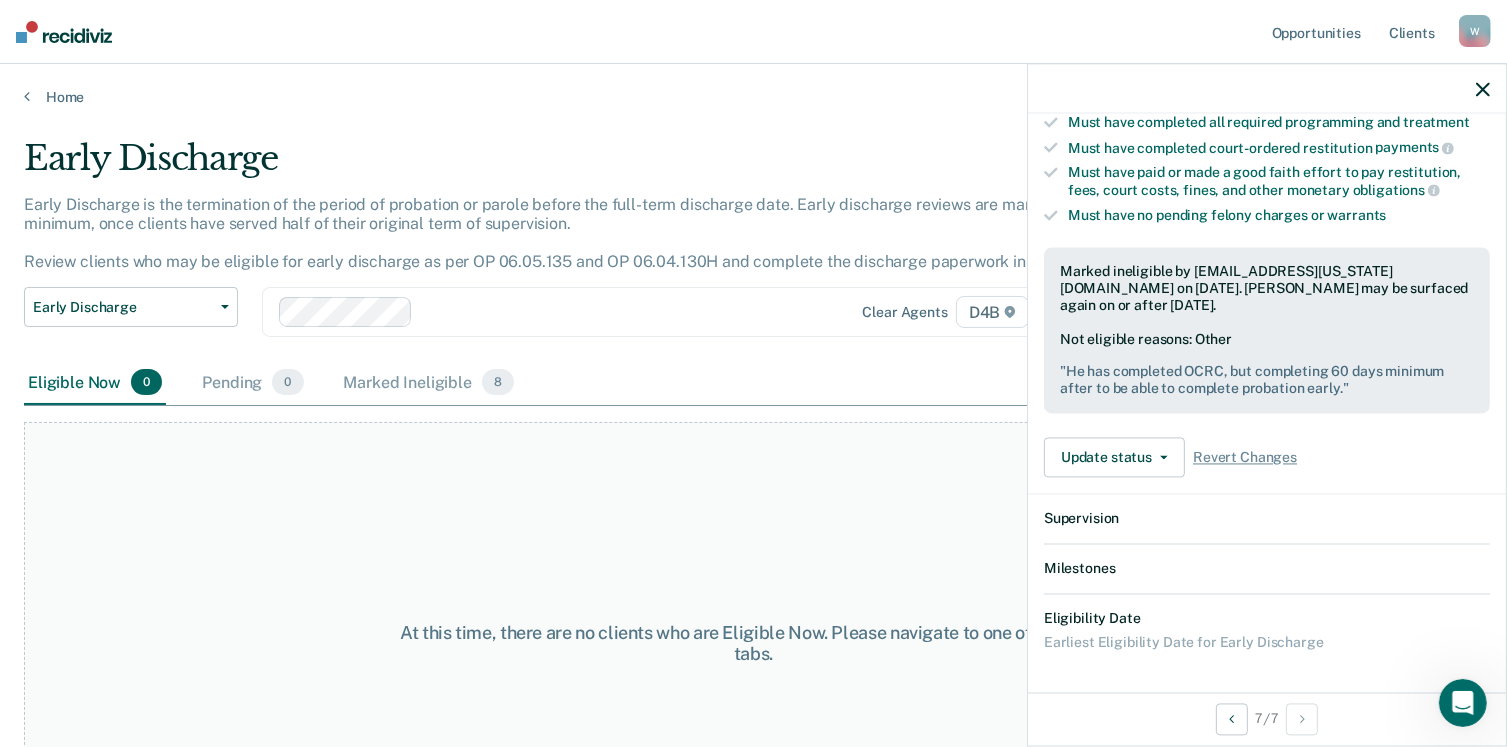 scroll, scrollTop: 560, scrollLeft: 0, axis: vertical 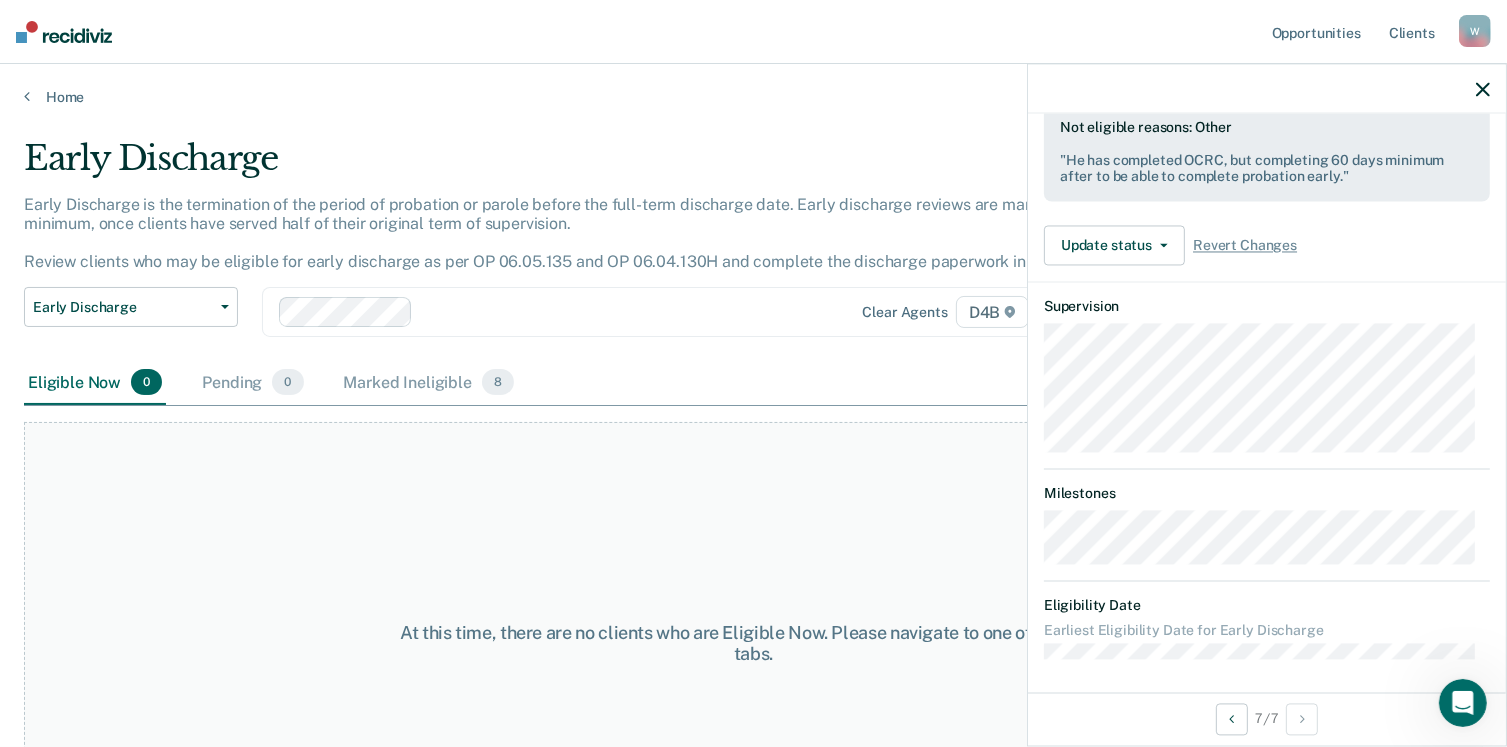 click at bounding box center [1267, 89] 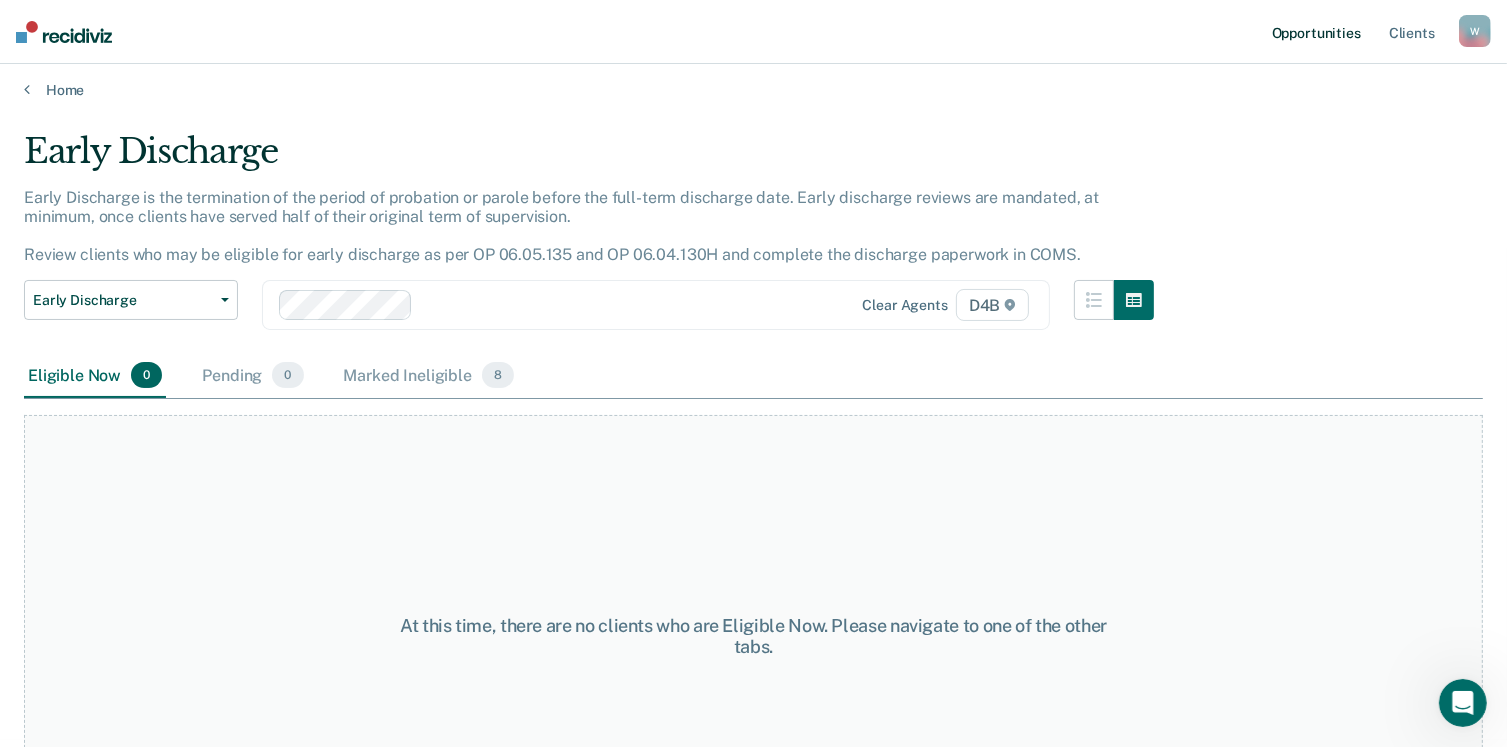 scroll, scrollTop: 0, scrollLeft: 0, axis: both 